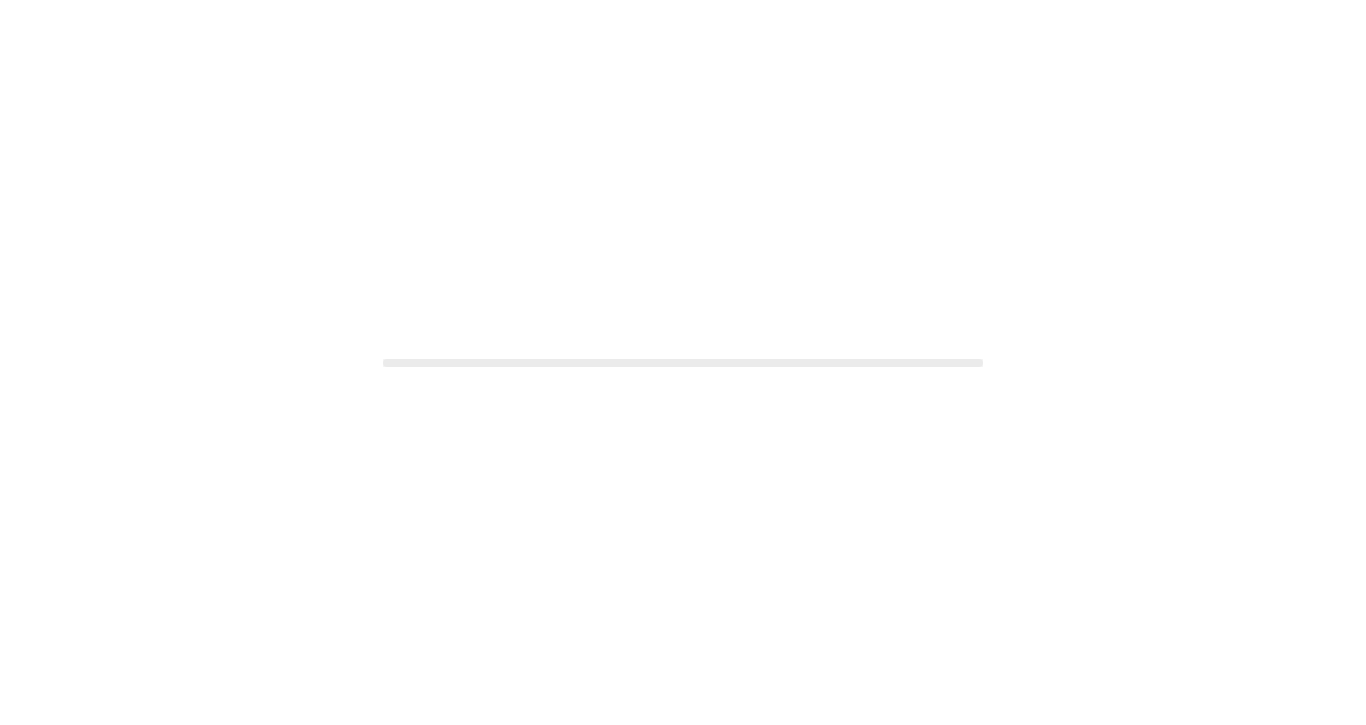 scroll, scrollTop: 0, scrollLeft: 0, axis: both 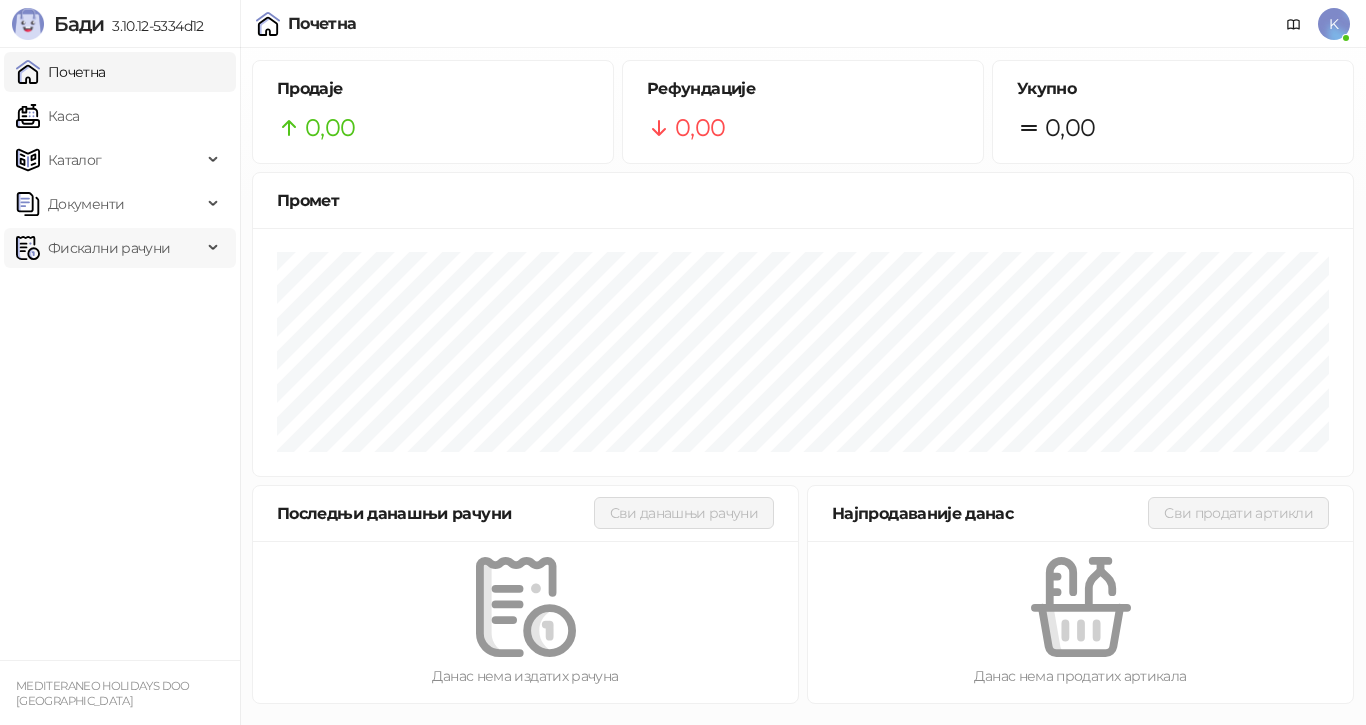 click on "Фискални рачуни" at bounding box center (109, 248) 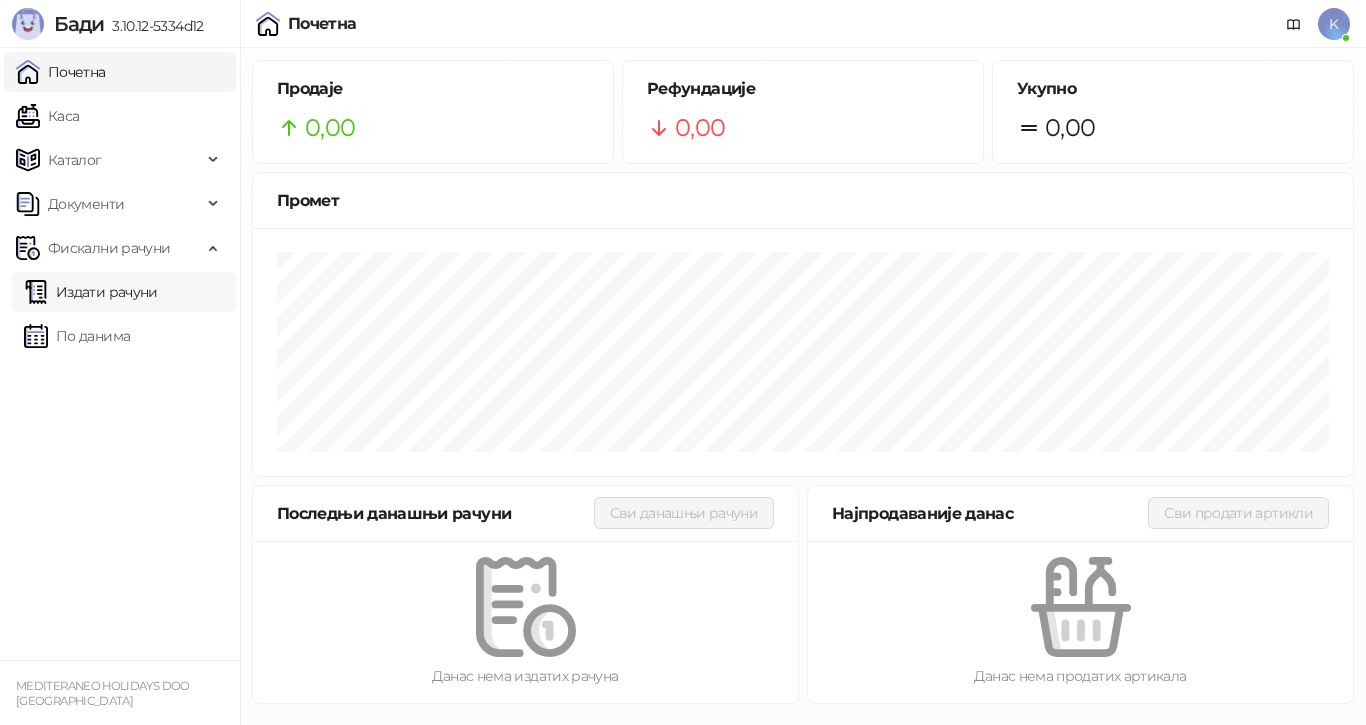 click on "Издати рачуни" at bounding box center (91, 292) 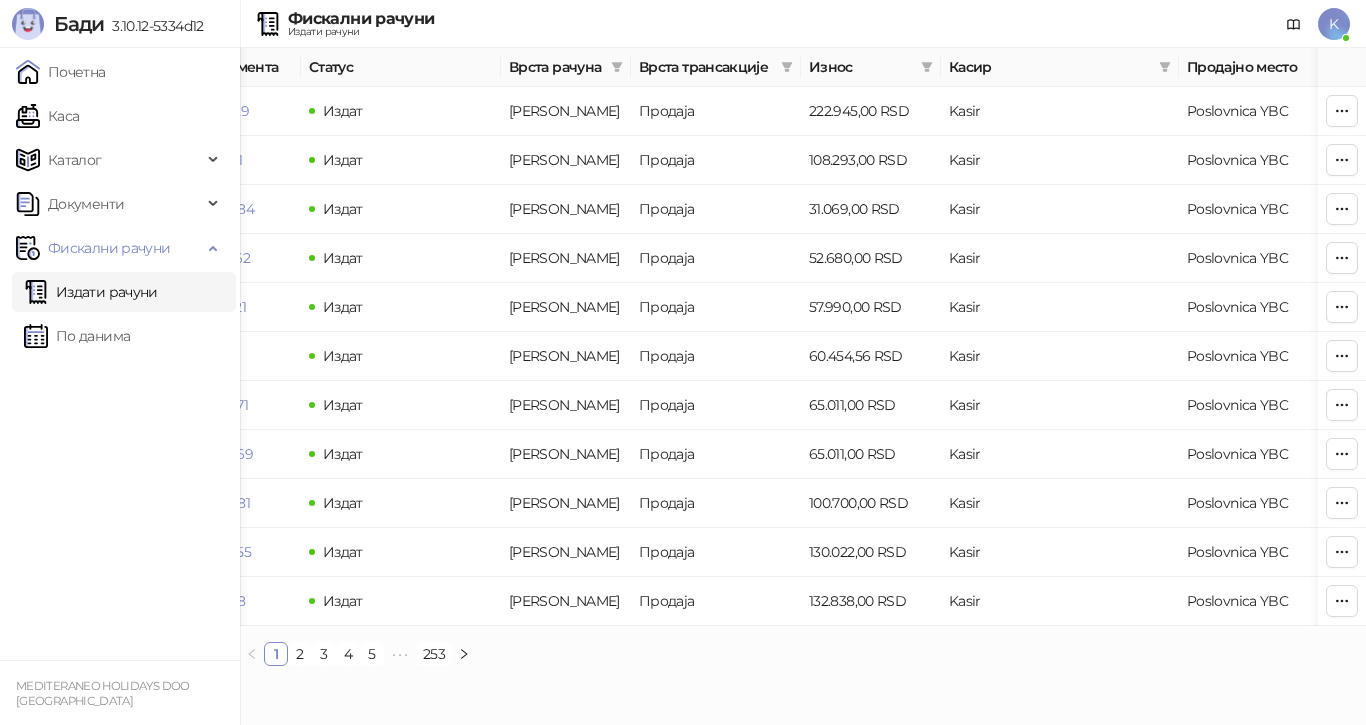 scroll, scrollTop: 0, scrollLeft: 674, axis: horizontal 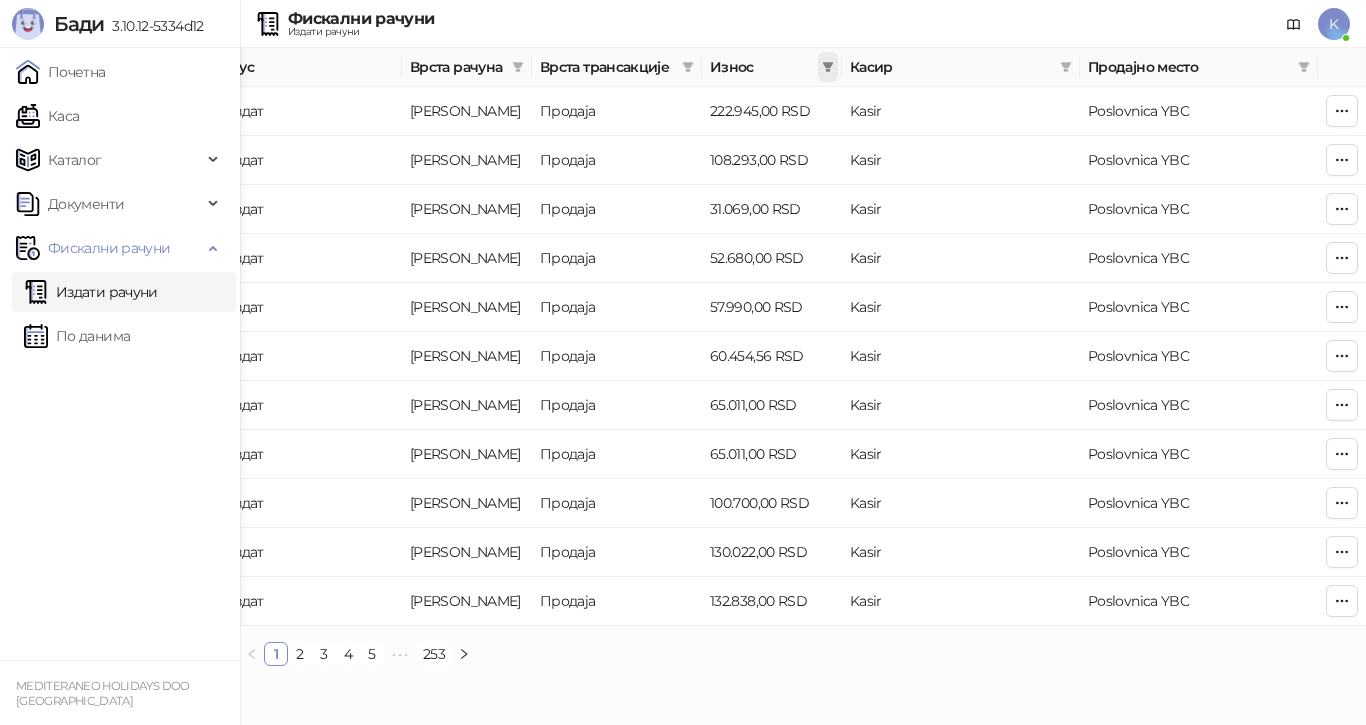 click 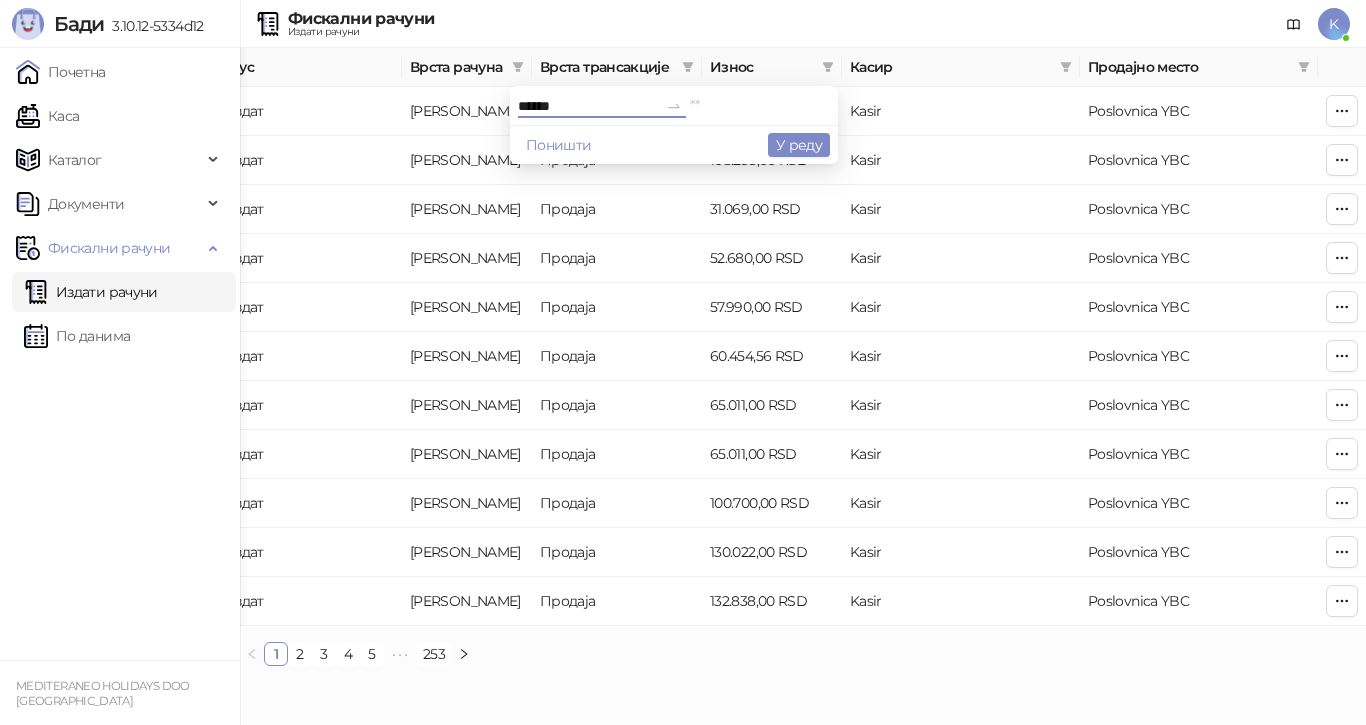 type on "******" 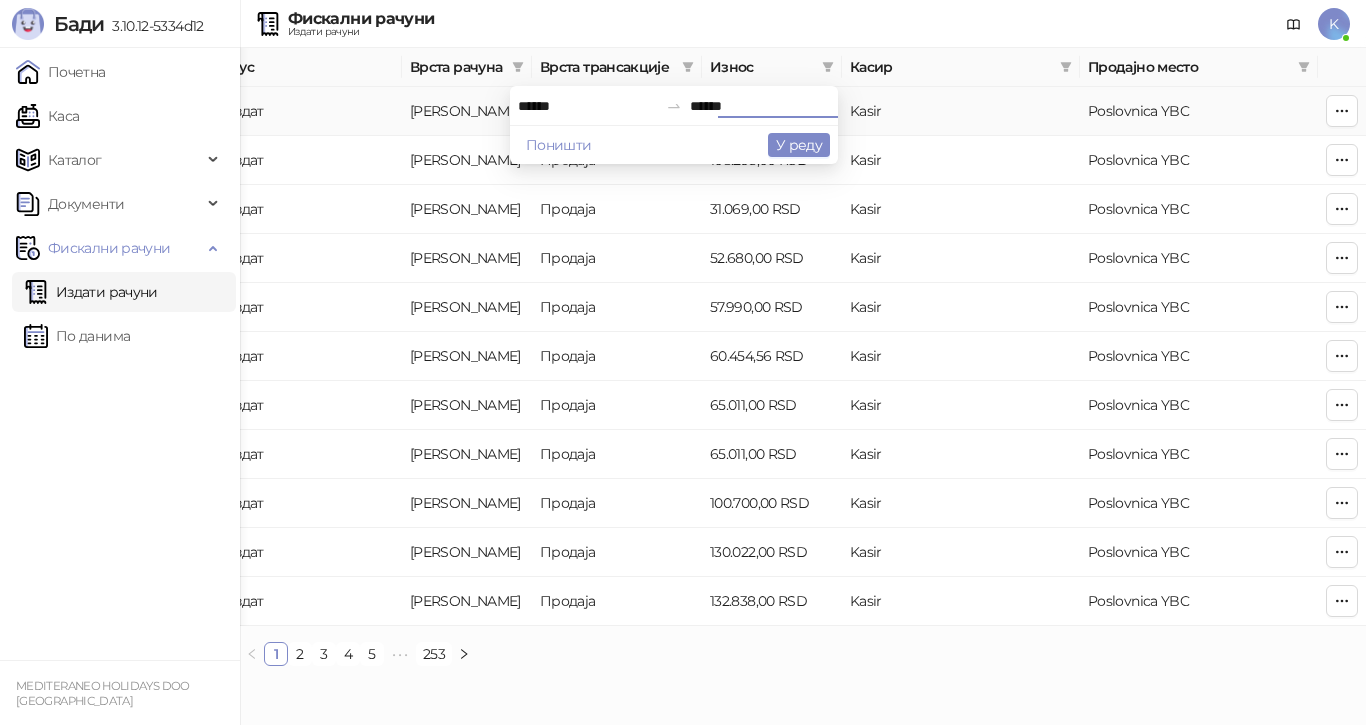 type on "******" 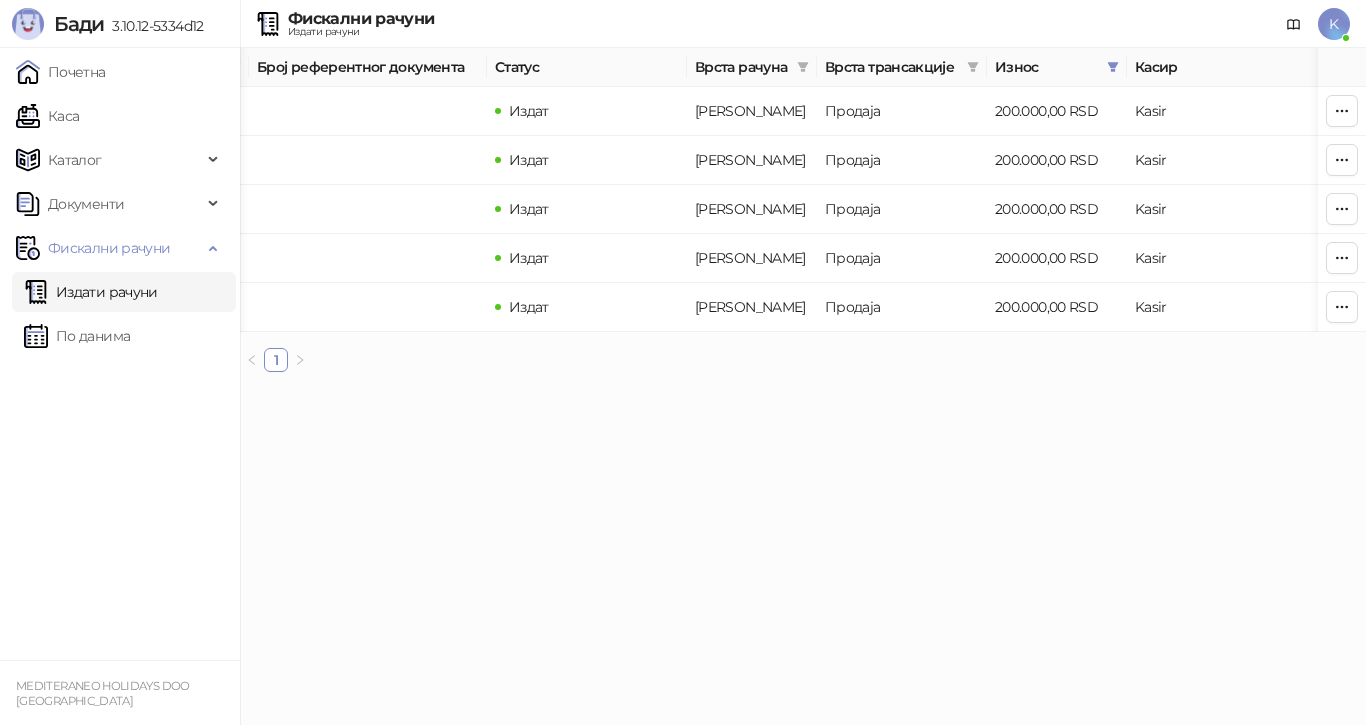 scroll, scrollTop: 0, scrollLeft: 0, axis: both 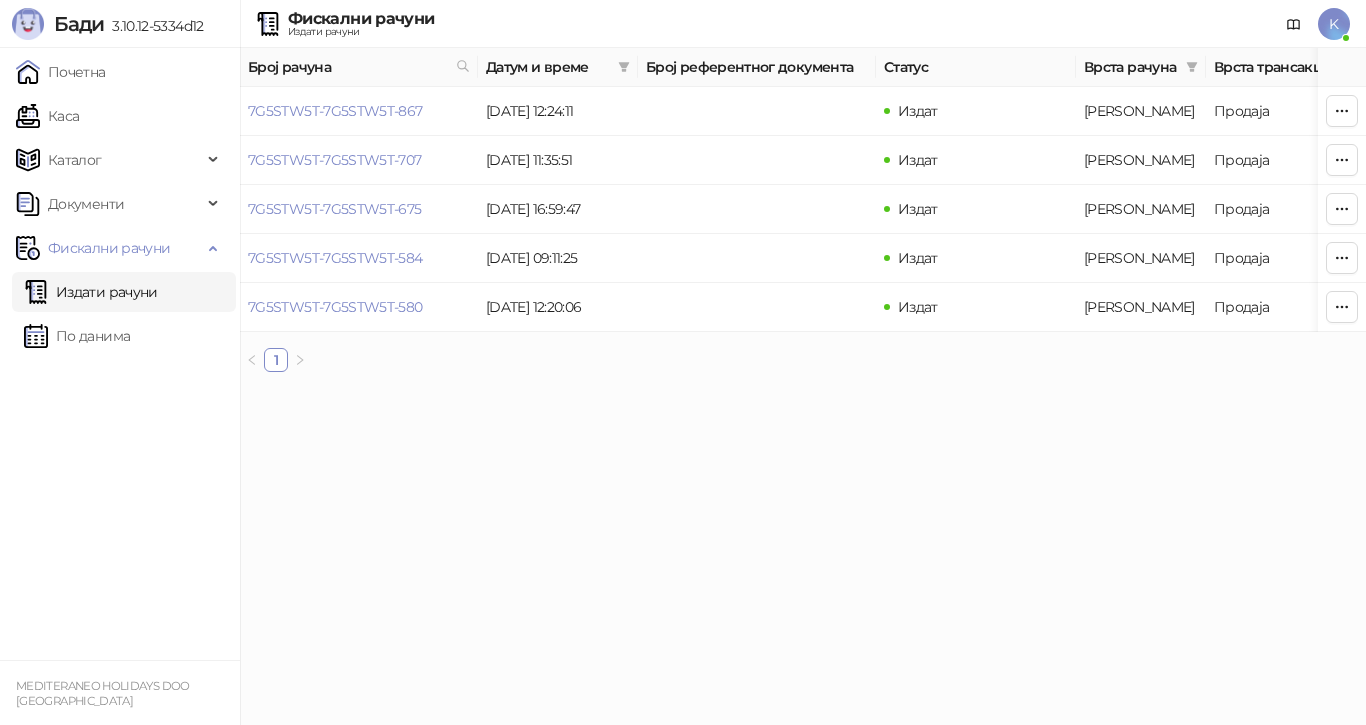 click on "Бади 3.10.12-5334d12 Почетна Каса Каталог Документи Фискални рачуни Издати рачуни По данима MEDITERANEO HOLIDAYS DOO BEOGRAD Фискални рачуни Издати рачуни K  Број рачуна Датум и време Број референтног документа Статус Врста рачуна Врста трансакције Износ Касир Продајно место                     7G5STW5T-7G5STW5T-867 05.05.2025 12:24:11 Издат Аванс Продаја 200.000,00 RSD Kasir   Poslovnica YBC 7G5STW5T-7G5STW5T-707 17.04.2025 11:35:51 Издат Аванс Продаја 200.000,00 RSD Kasir   Poslovnica YBC 7G5STW5T-7G5STW5T-675 16.04.2025 16:59:47 Издат Аванс Продаја 200.000,00 RSD Kasir   Poslovnica YBC 7G5STW5T-7G5STW5T-584 04.04.2025 09:11:25 Издат Аванс Продаја 200.000,00 RSD Kasir   Poslovnica YBC 7G5STW5T-7G5STW5T-580 03.04.2025 12:20:06 Издат 1" at bounding box center [683, 194] 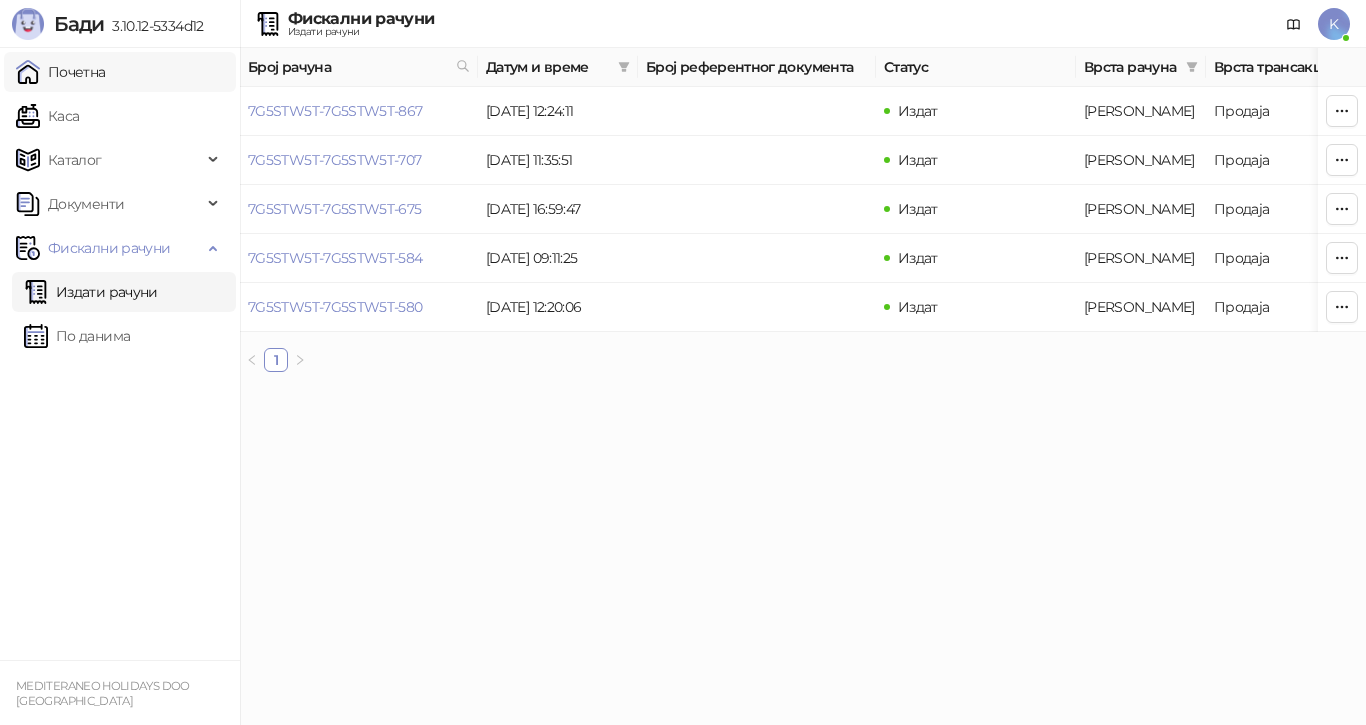 click on "Почетна" at bounding box center [61, 72] 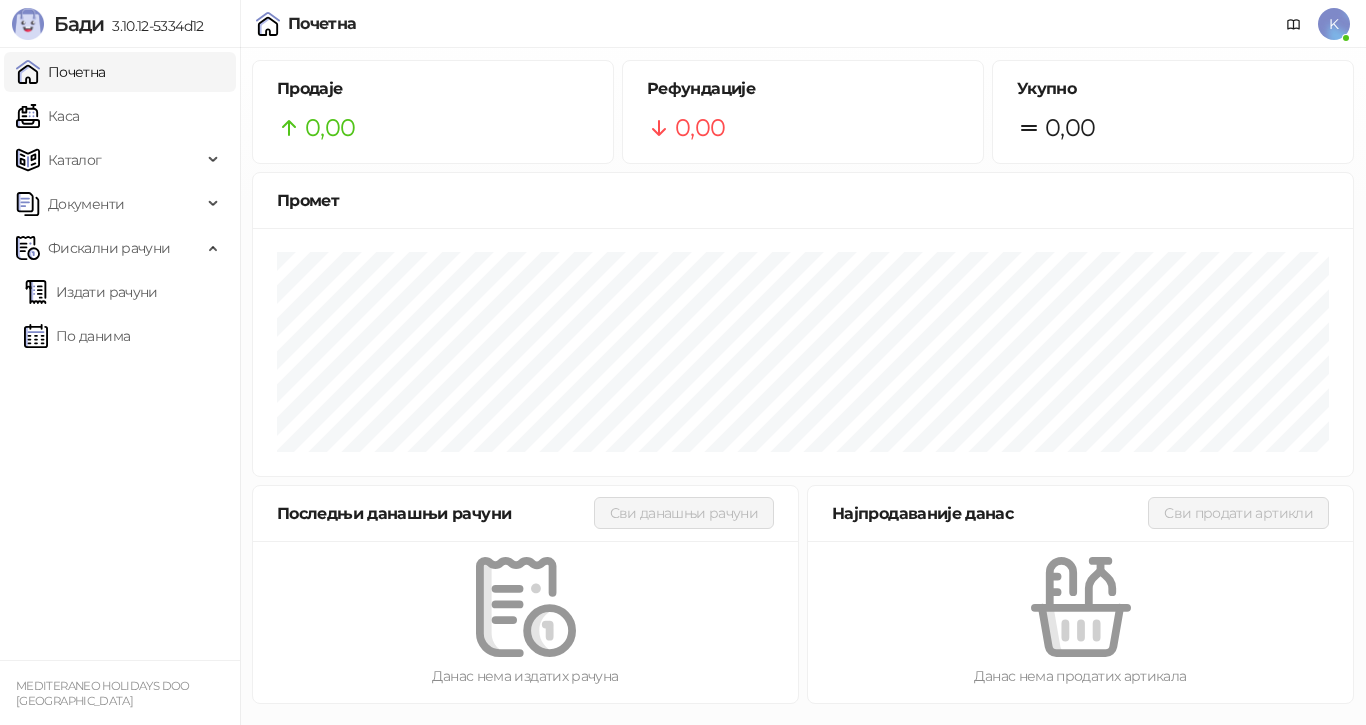 click on "Почетна" at bounding box center [61, 72] 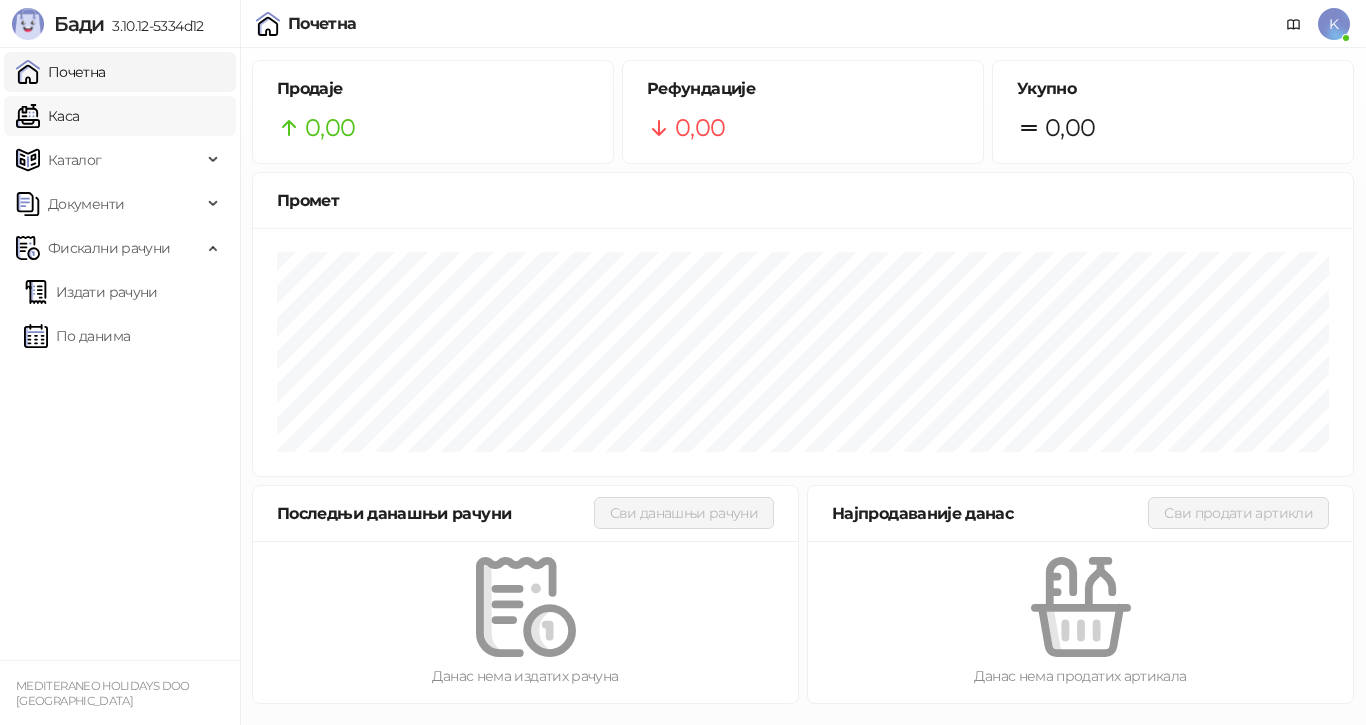 click on "Каса" at bounding box center (47, 116) 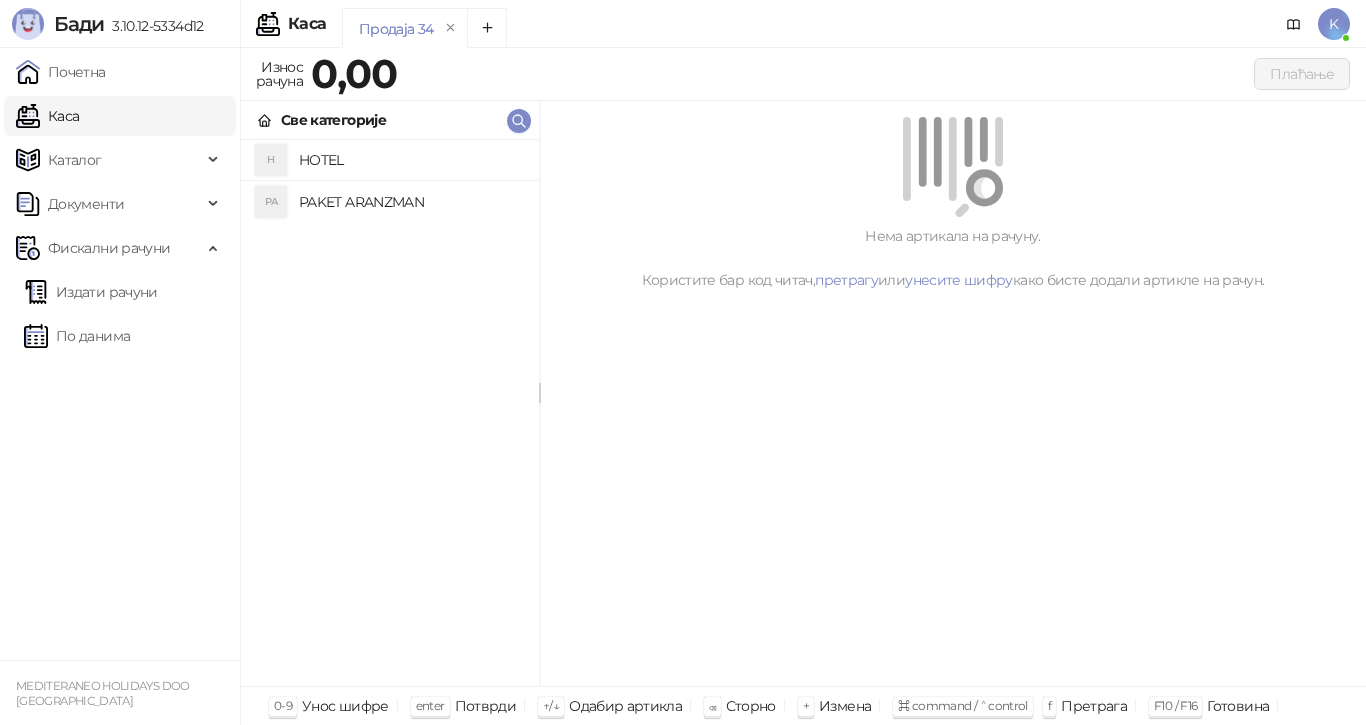 click on "Каса" at bounding box center [47, 116] 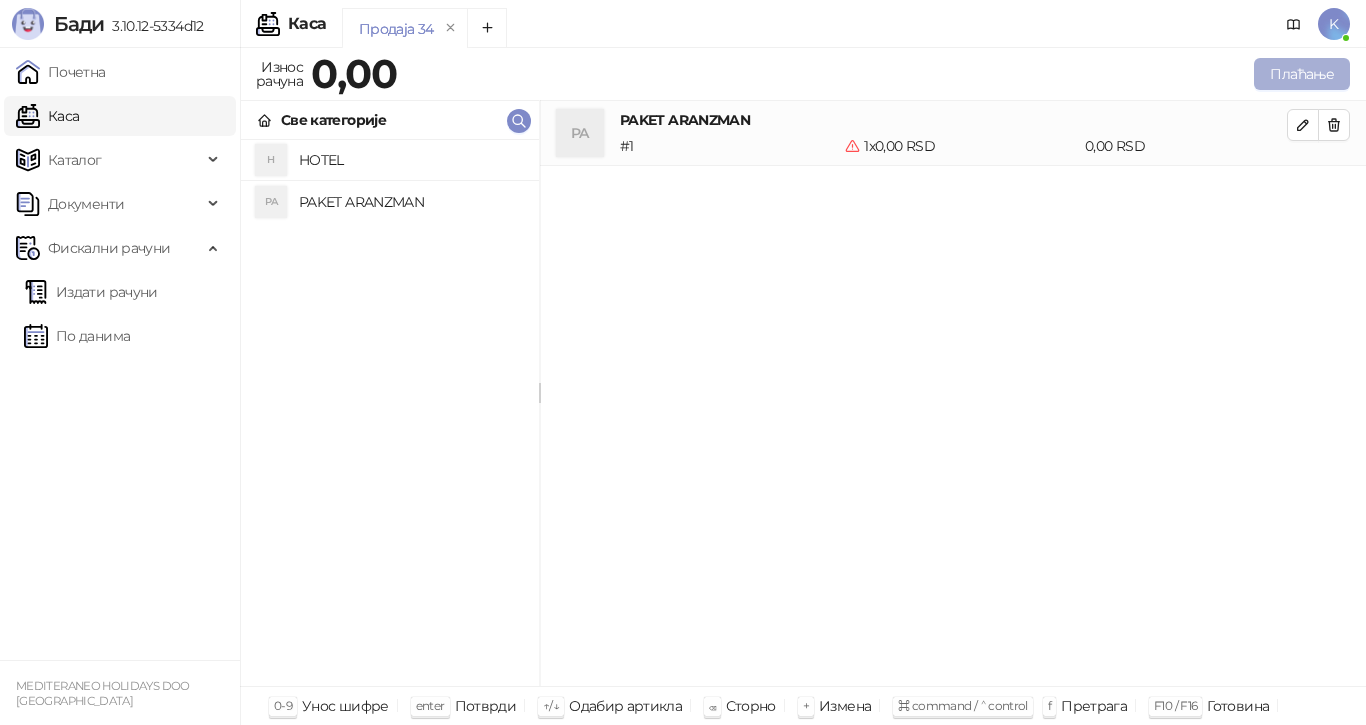 click on "Плаћање" at bounding box center (1302, 74) 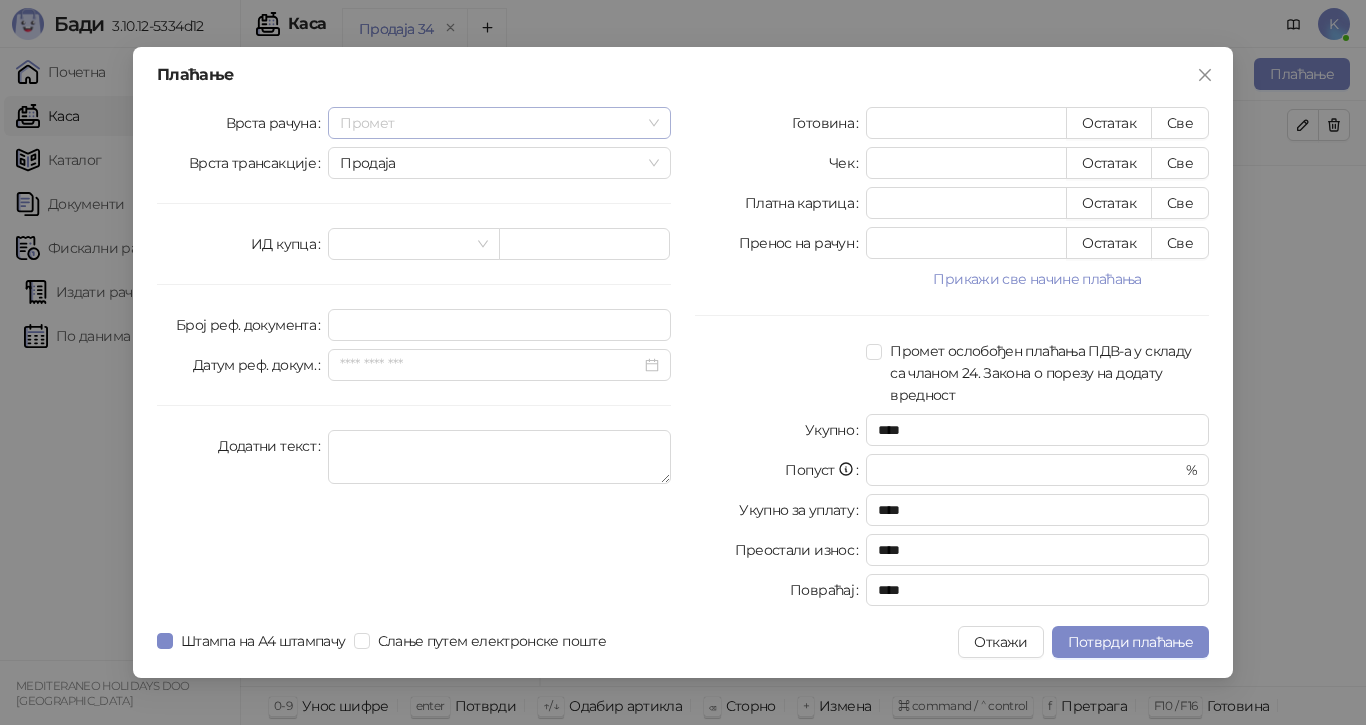 click on "Промет" at bounding box center [499, 123] 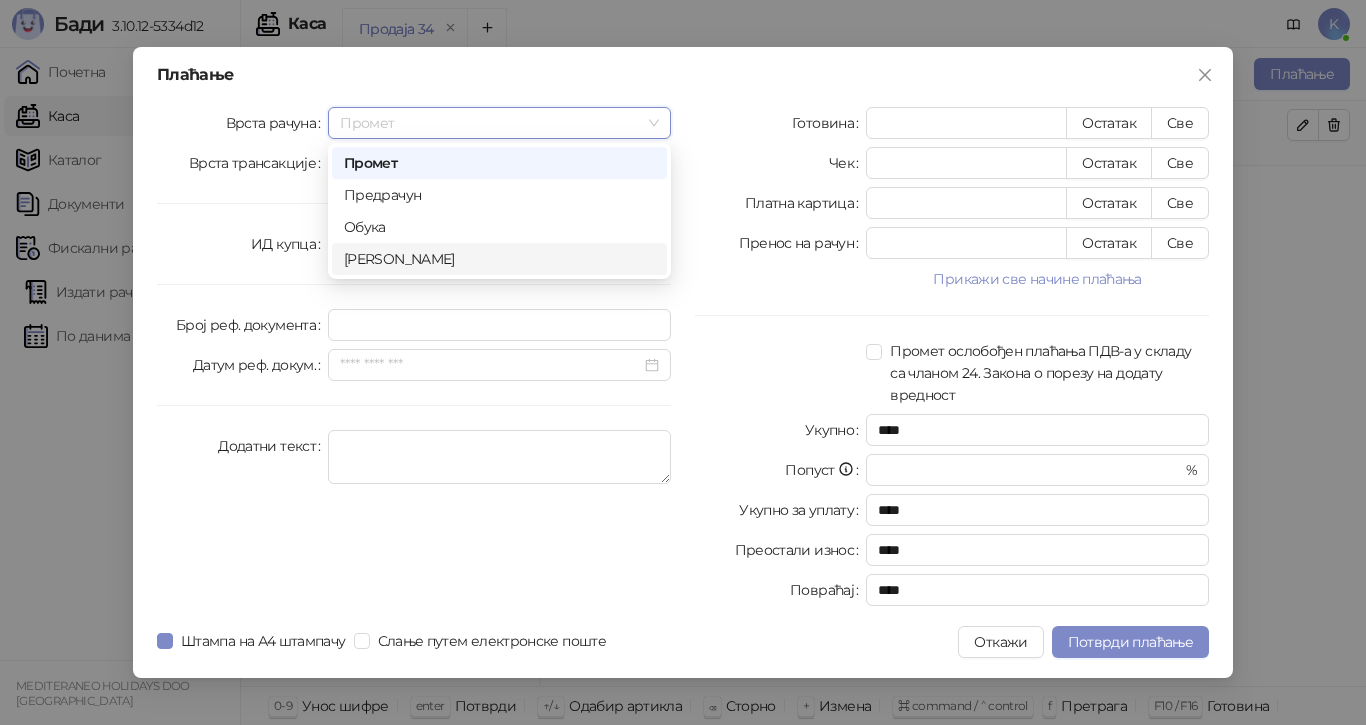 click on "Аванс" at bounding box center (499, 259) 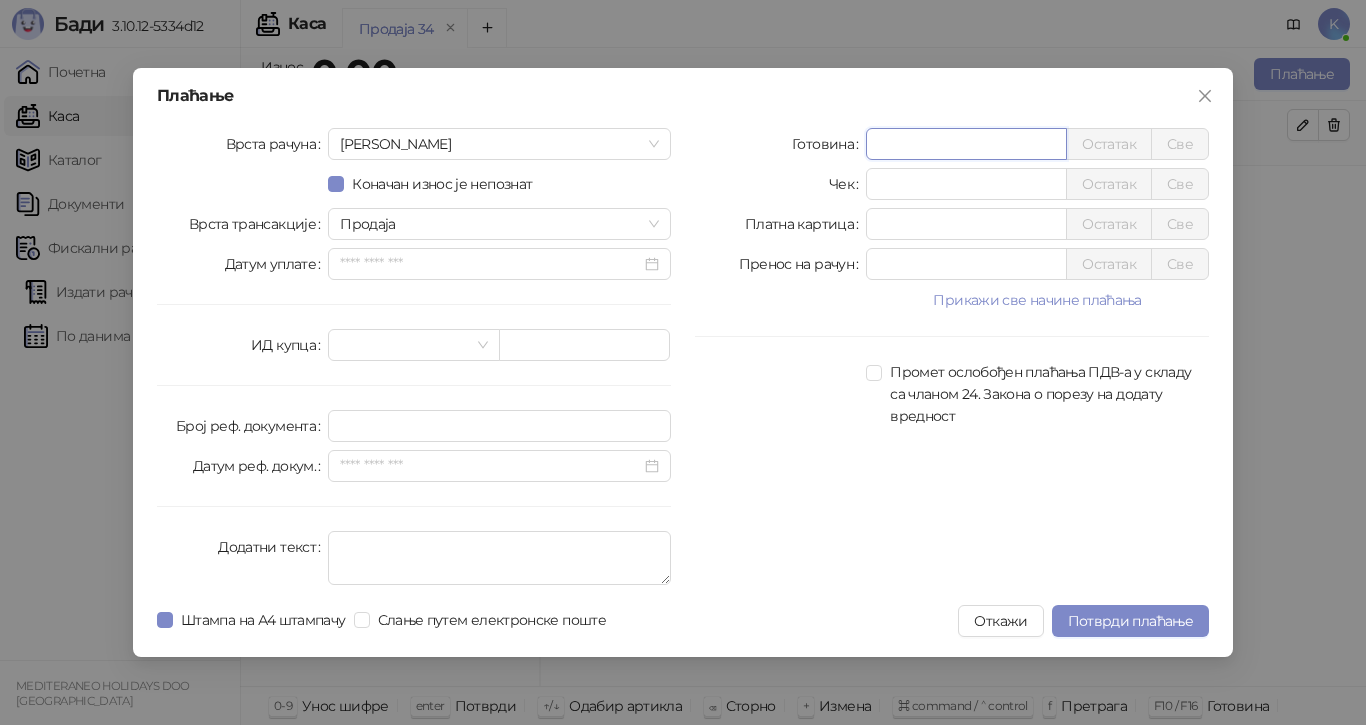 click on "*" at bounding box center [966, 144] 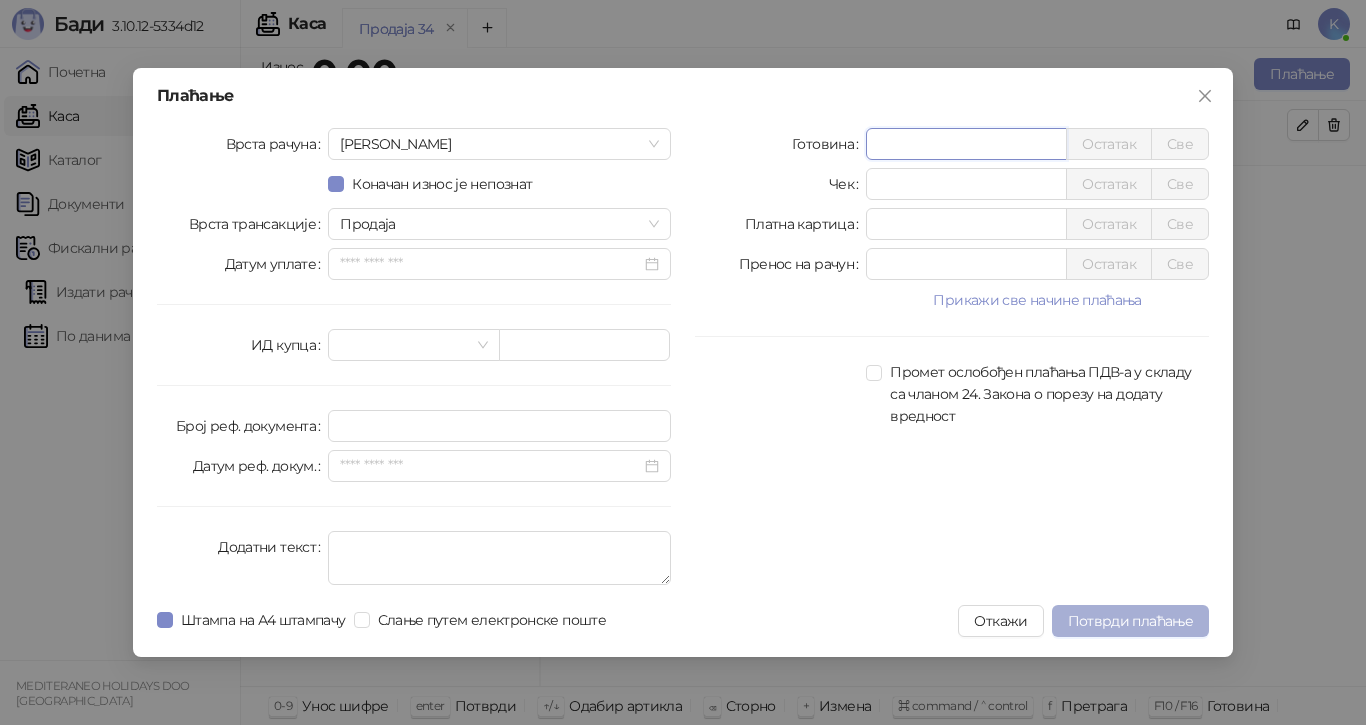 type on "******" 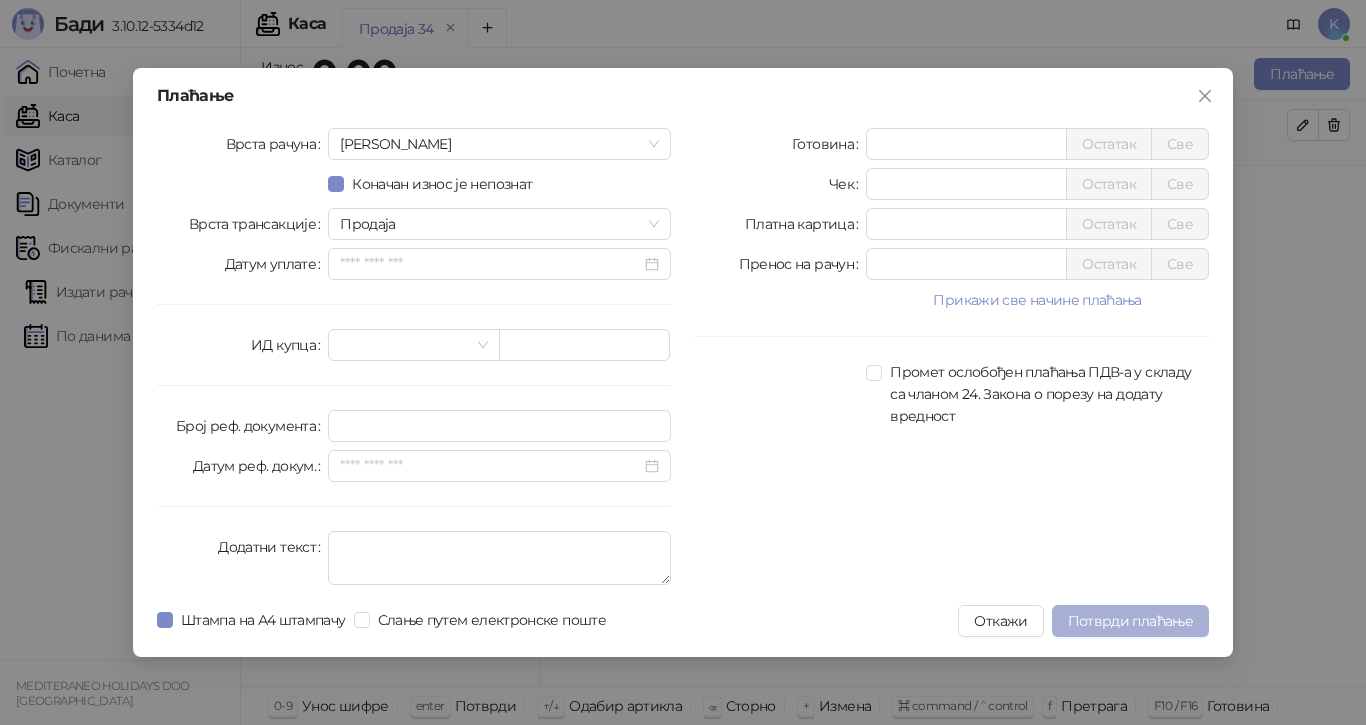 click on "Потврди плаћање" at bounding box center (1130, 621) 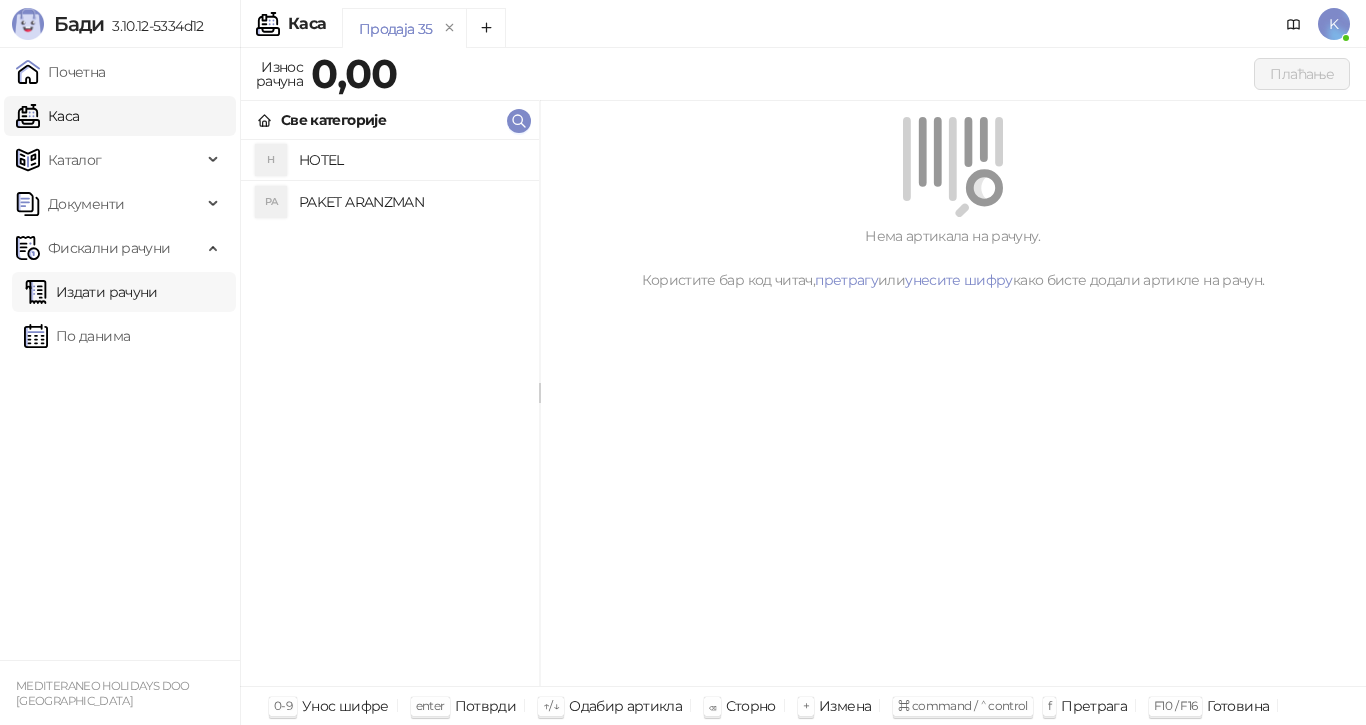 click on "Издати рачуни" at bounding box center (91, 292) 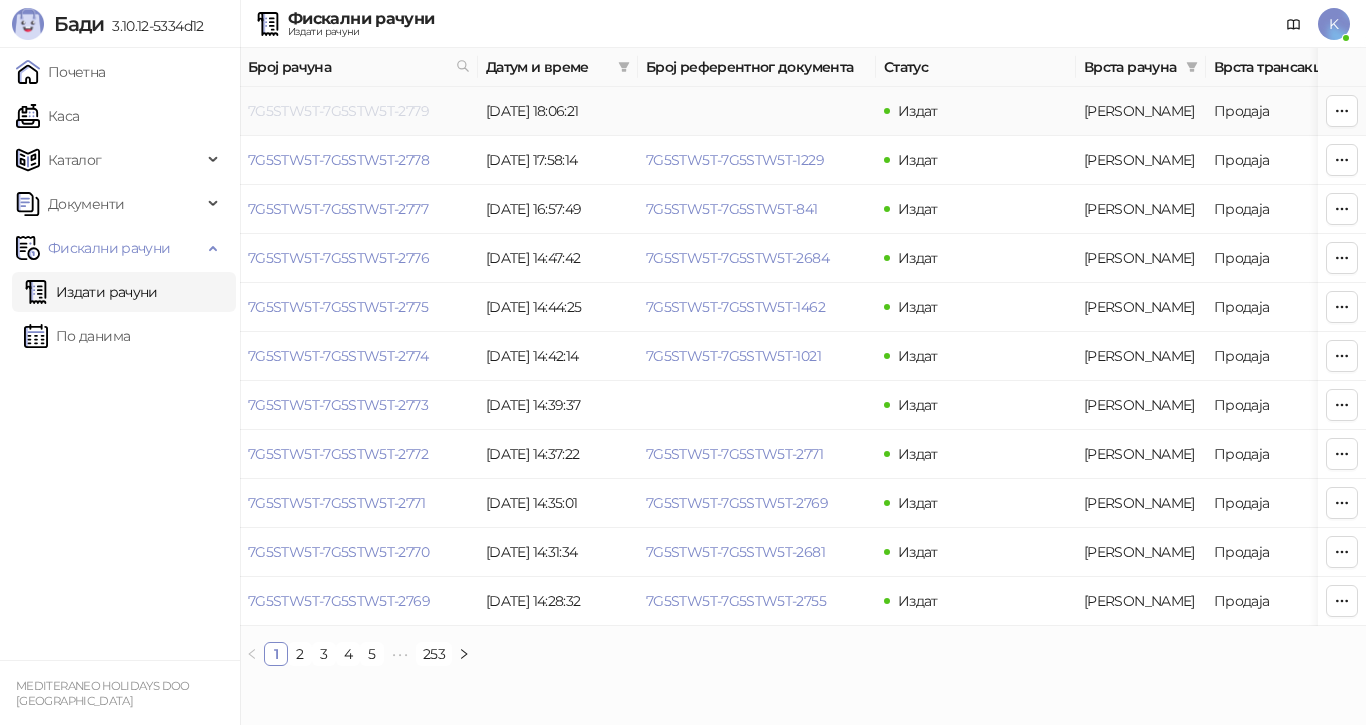 click on "7G5STW5T-7G5STW5T-2779" at bounding box center [338, 111] 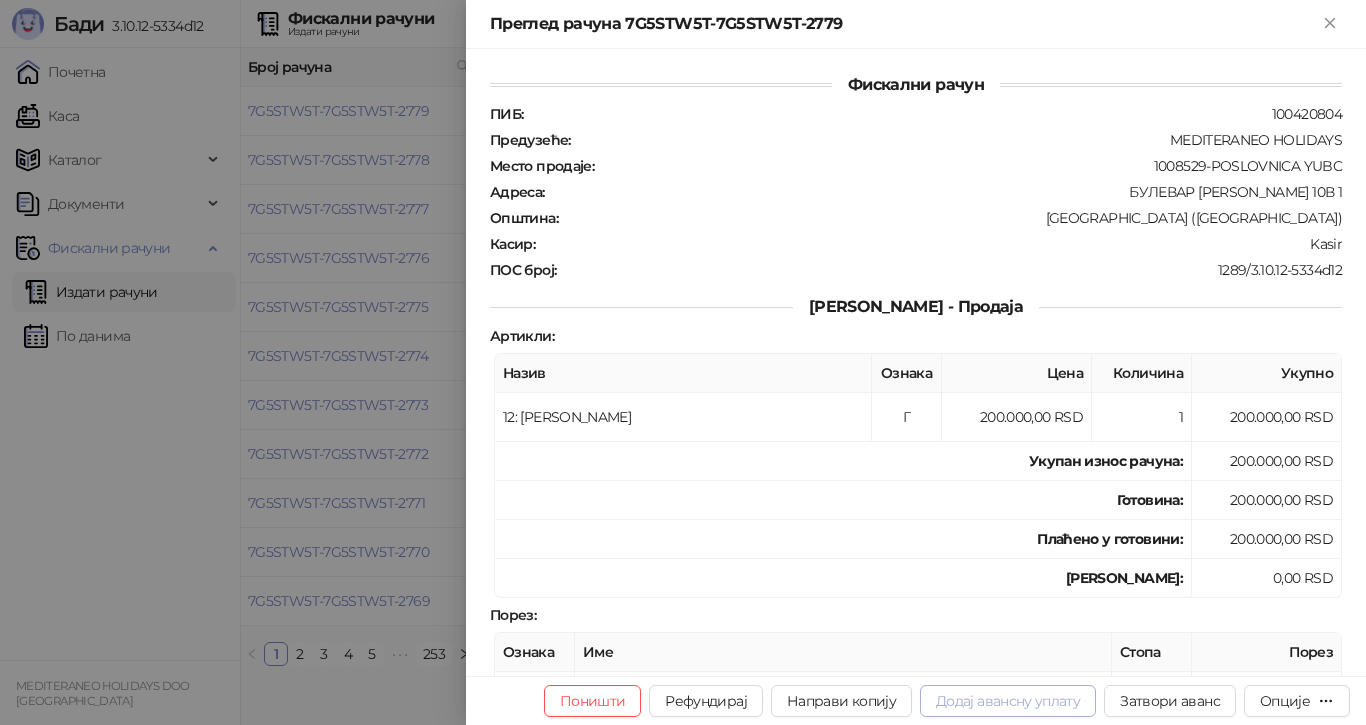 click on "Додај авансну уплату" at bounding box center (1008, 701) 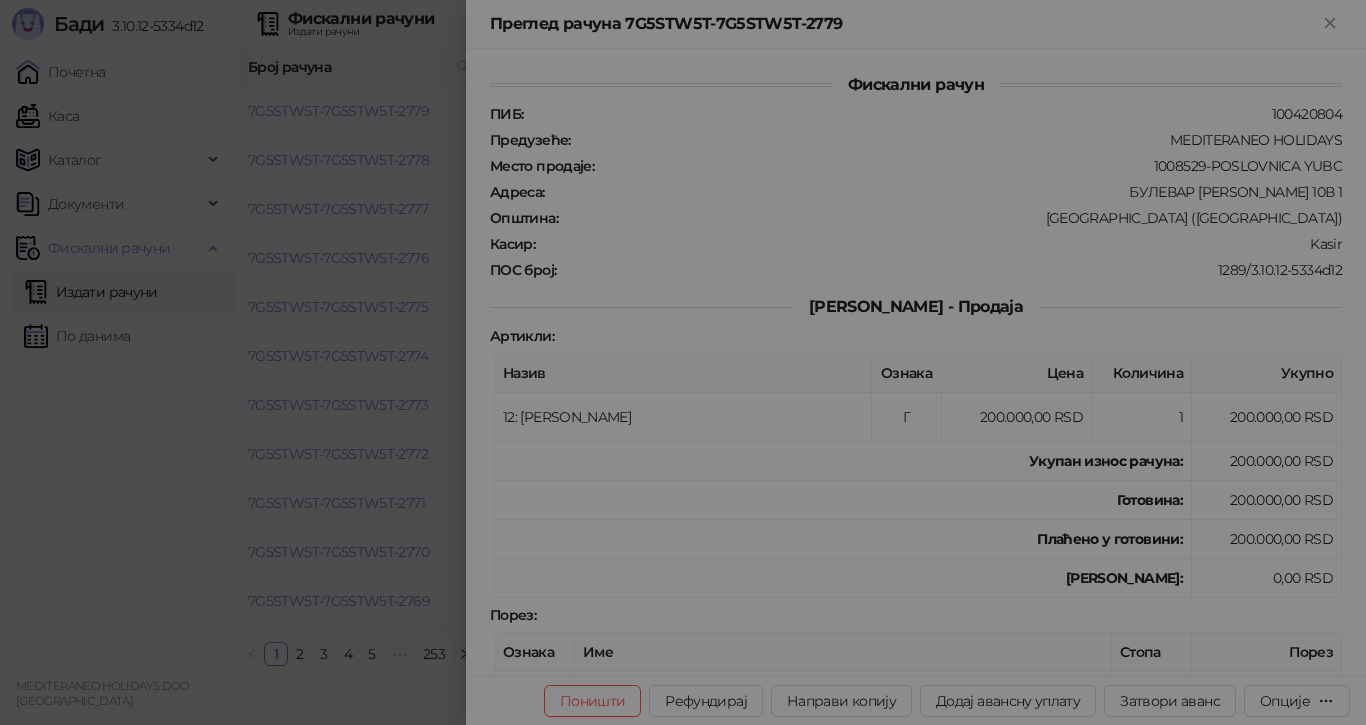 type on "**********" 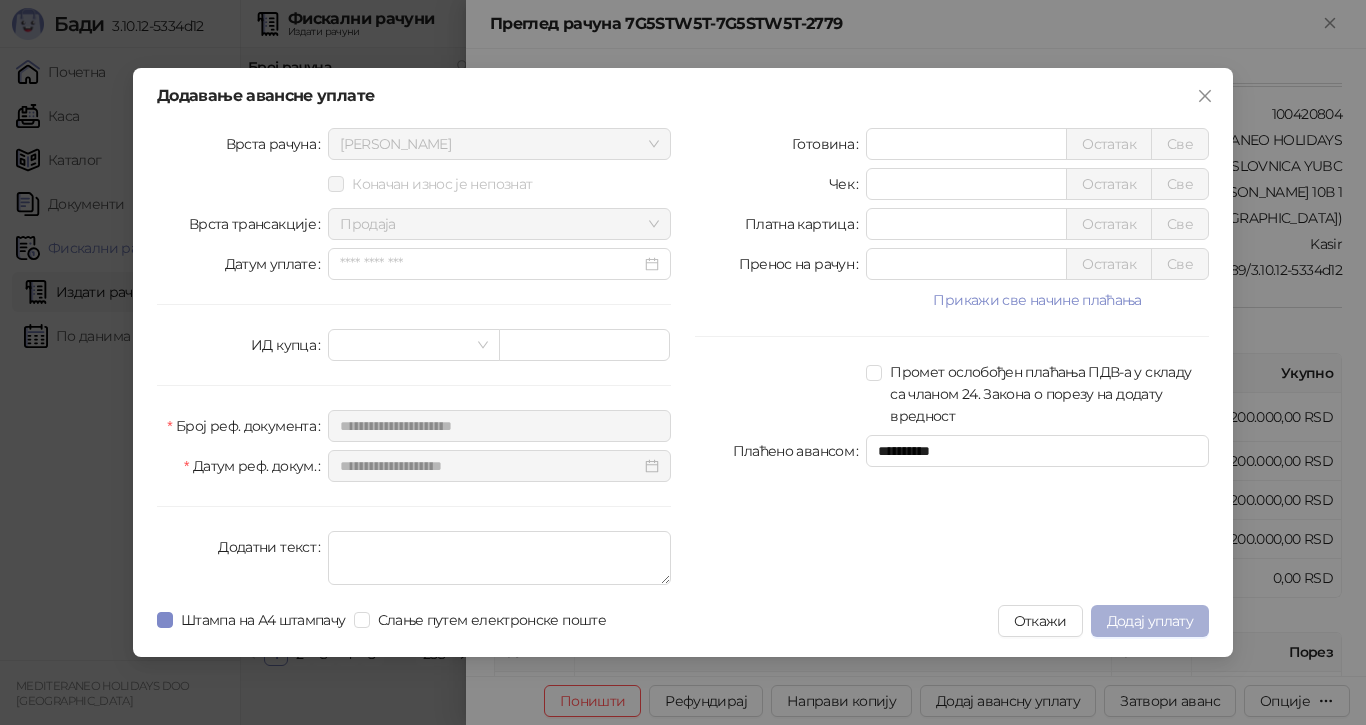 type on "******" 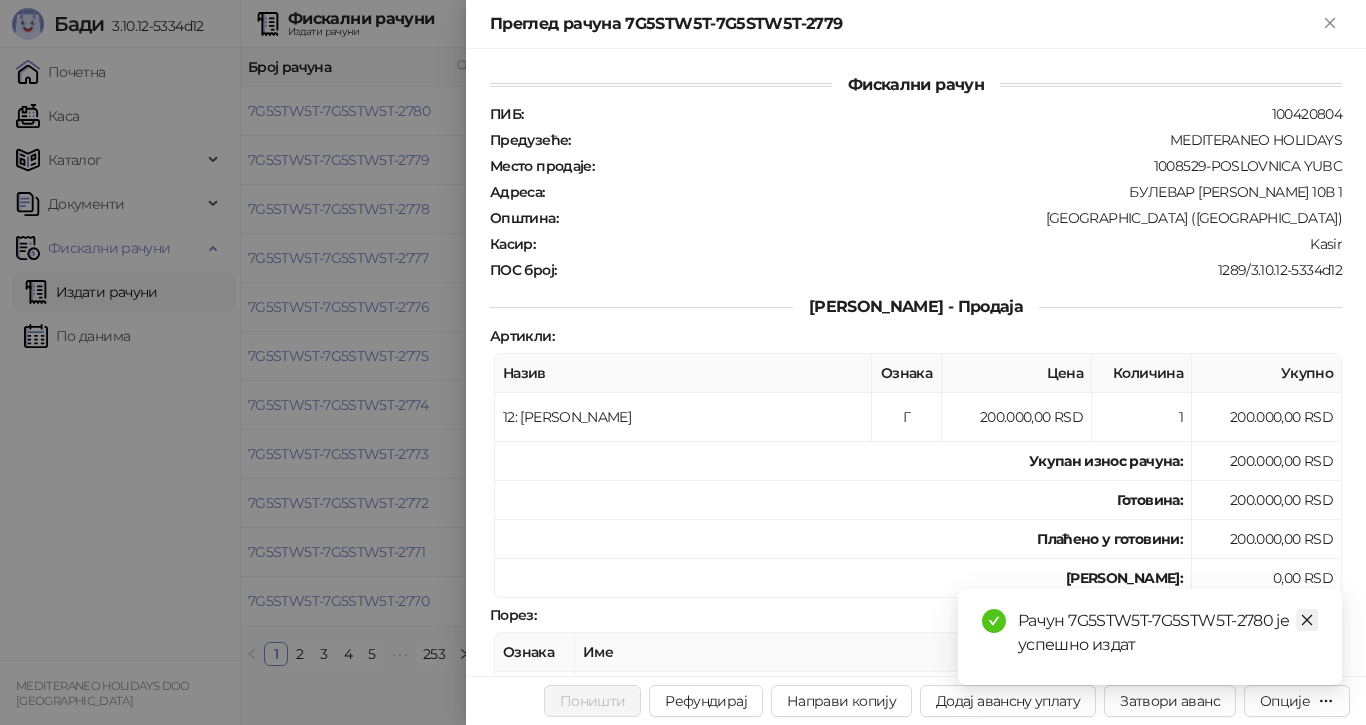 click 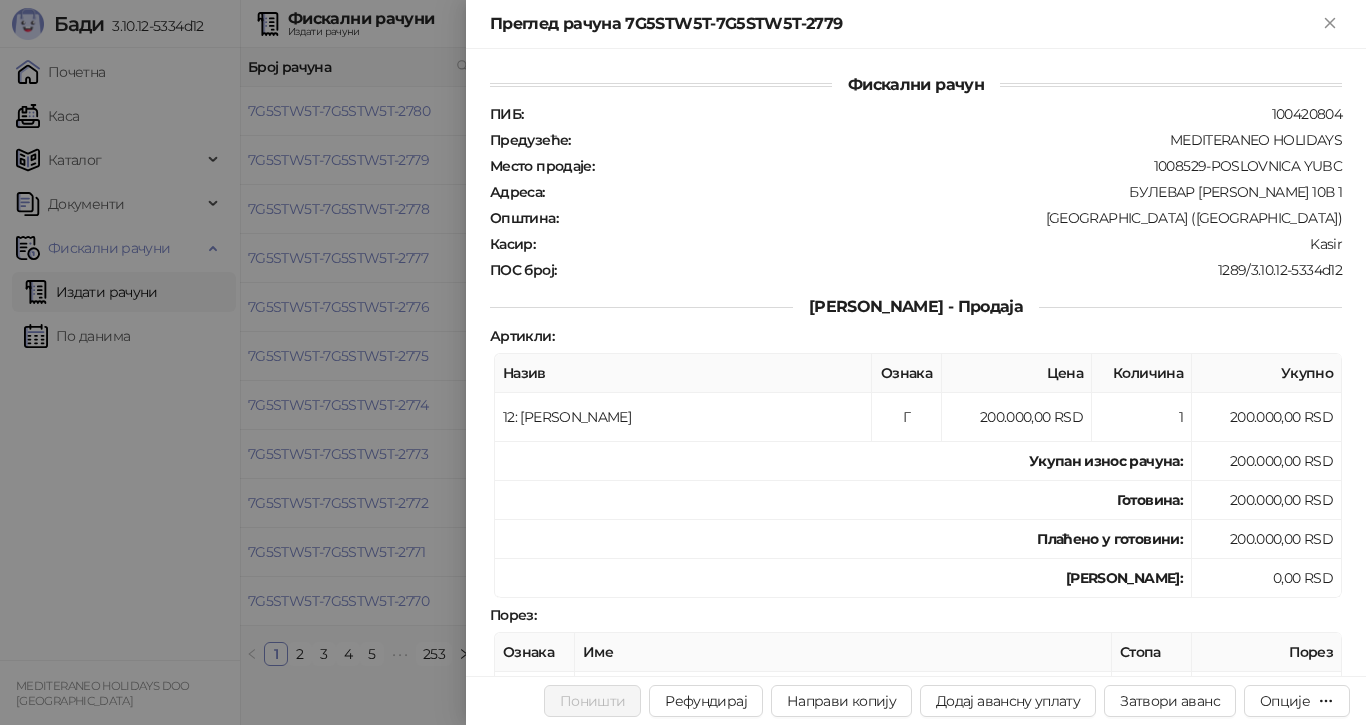 click at bounding box center [683, 362] 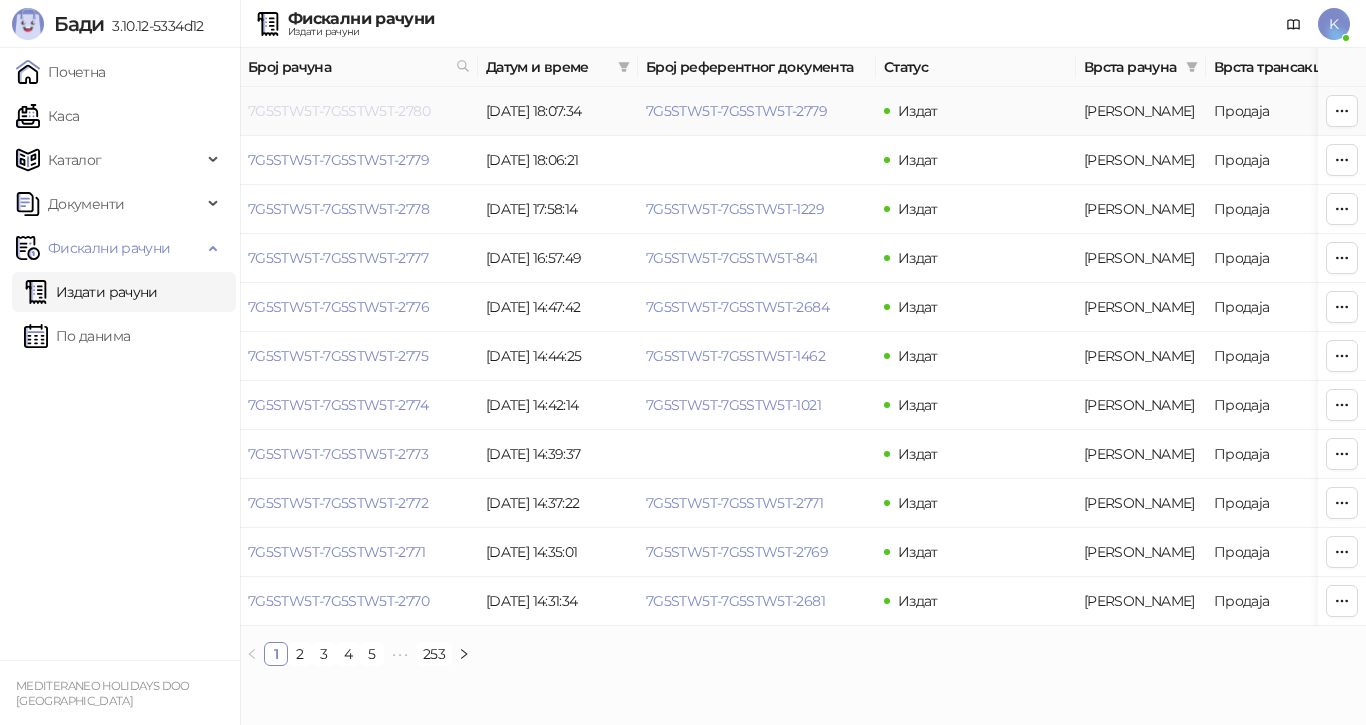 click on "7G5STW5T-7G5STW5T-2780" at bounding box center (339, 111) 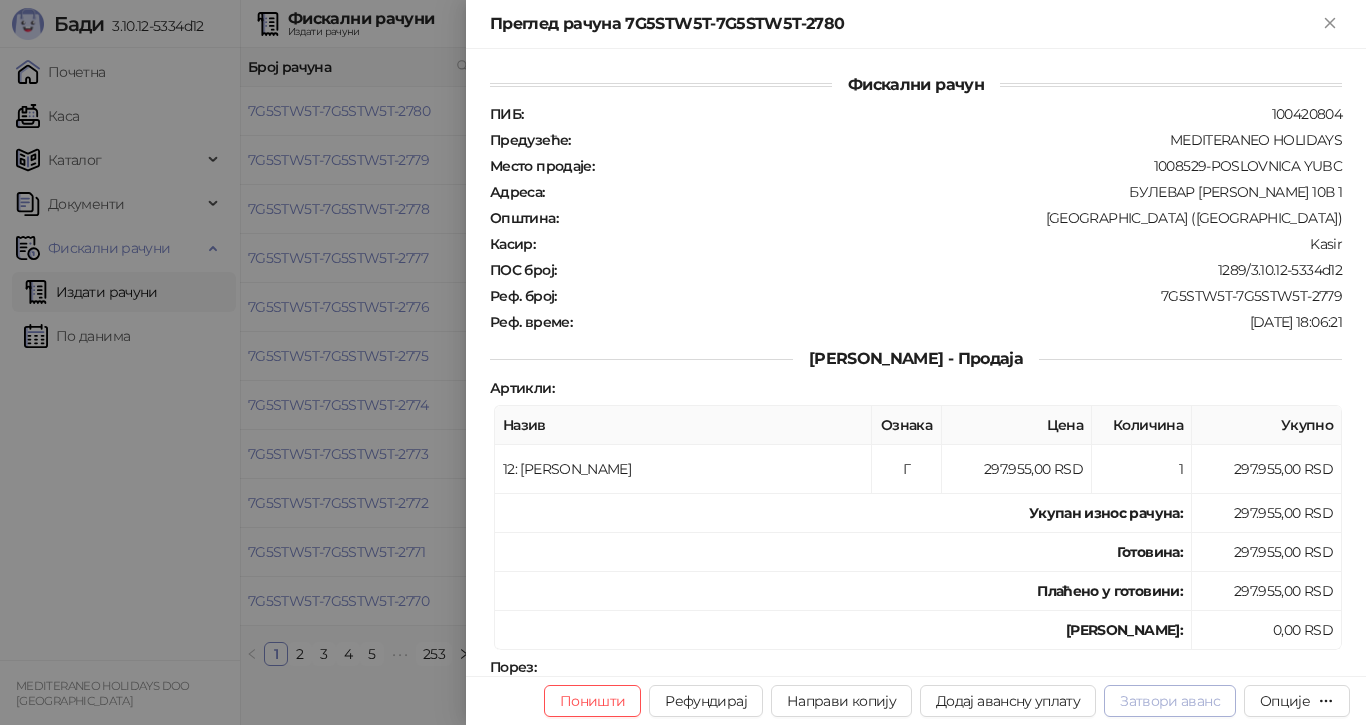 click on "Затвори аванс" at bounding box center [1170, 701] 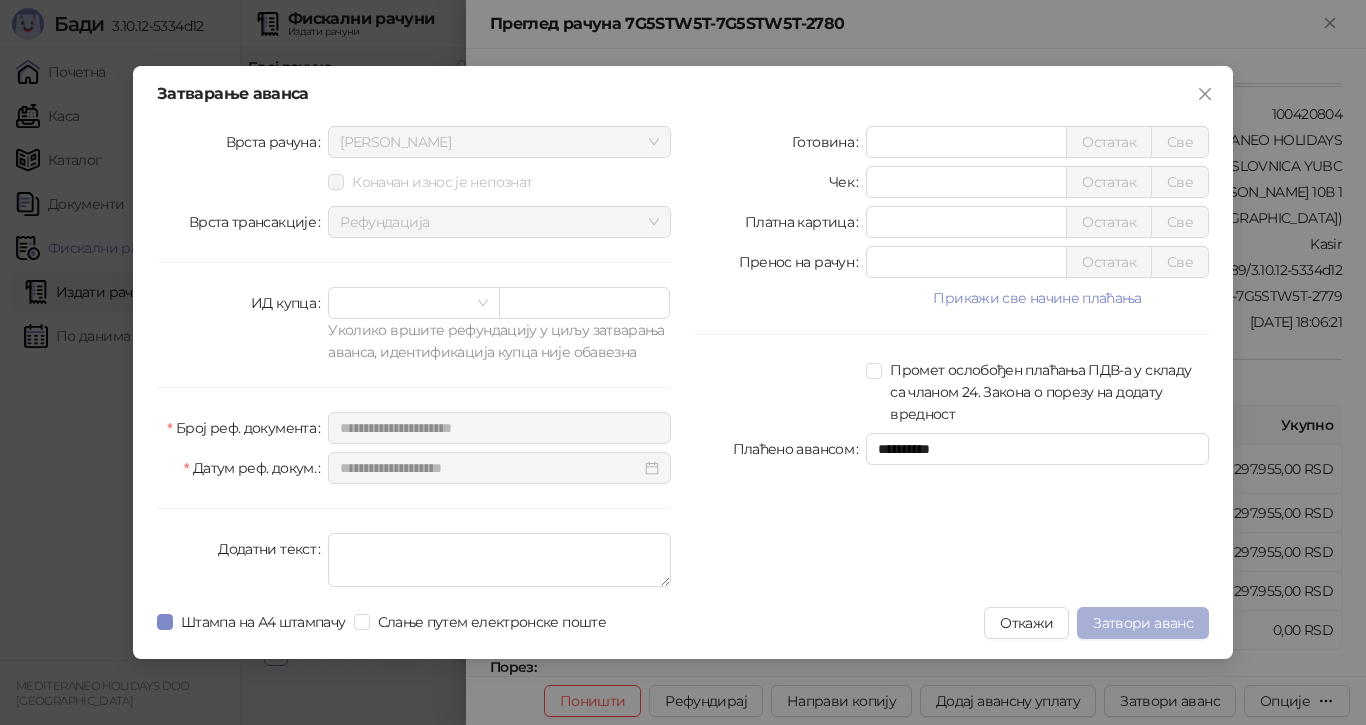 click on "Затвори аванс" at bounding box center (1143, 623) 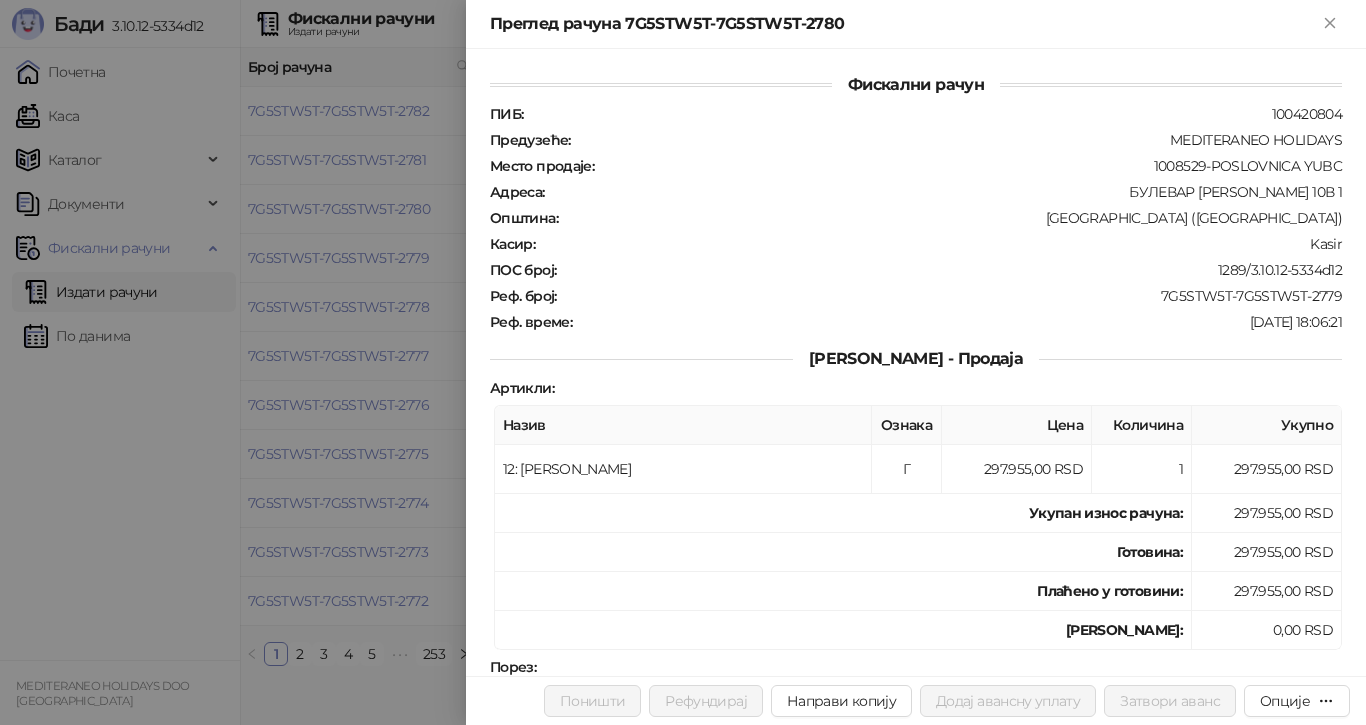 click at bounding box center (683, 362) 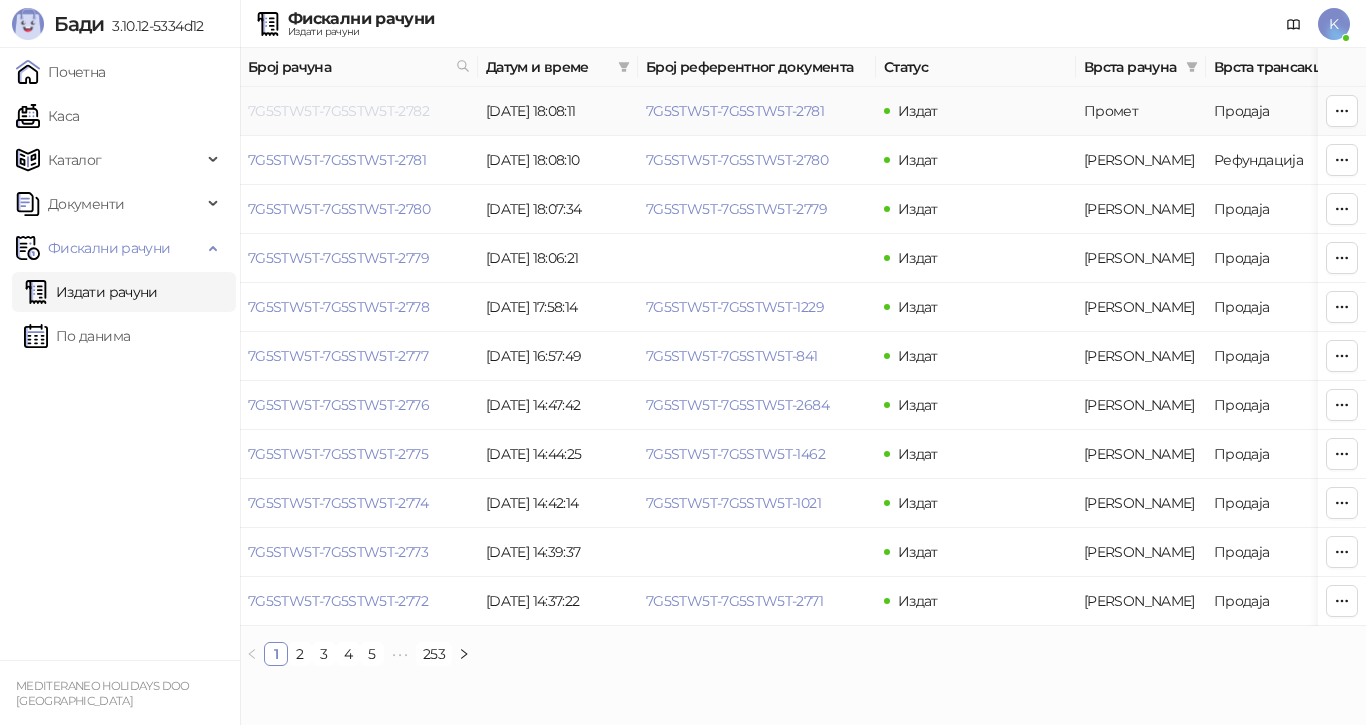 click on "7G5STW5T-7G5STW5T-2782" at bounding box center [338, 111] 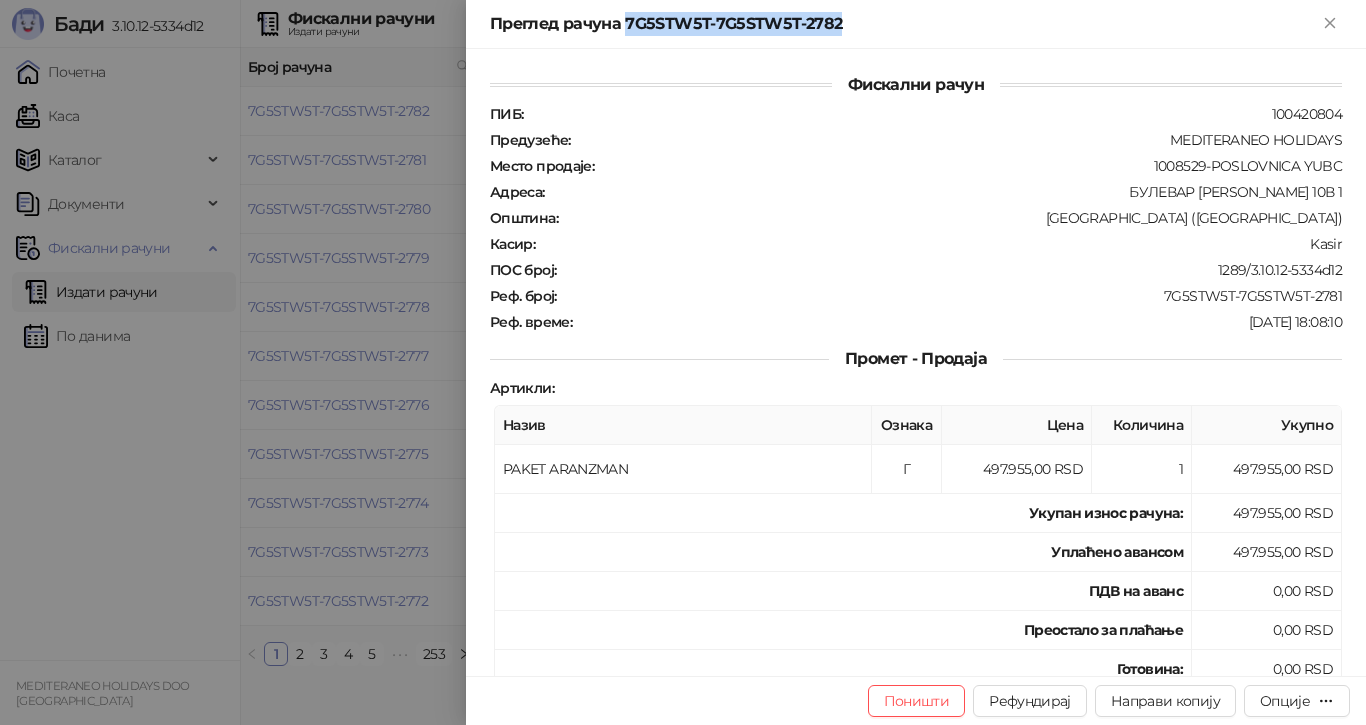 drag, startPoint x: 626, startPoint y: 22, endPoint x: 848, endPoint y: 20, distance: 222.009 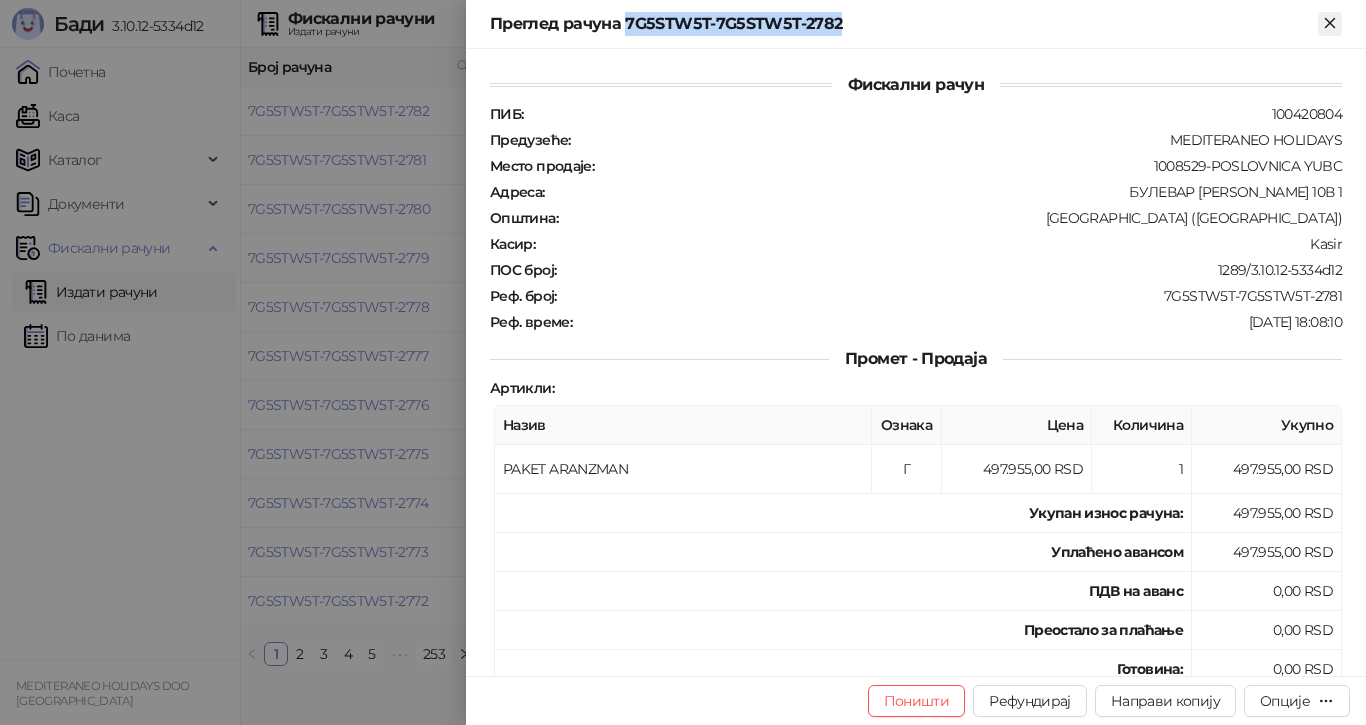 click 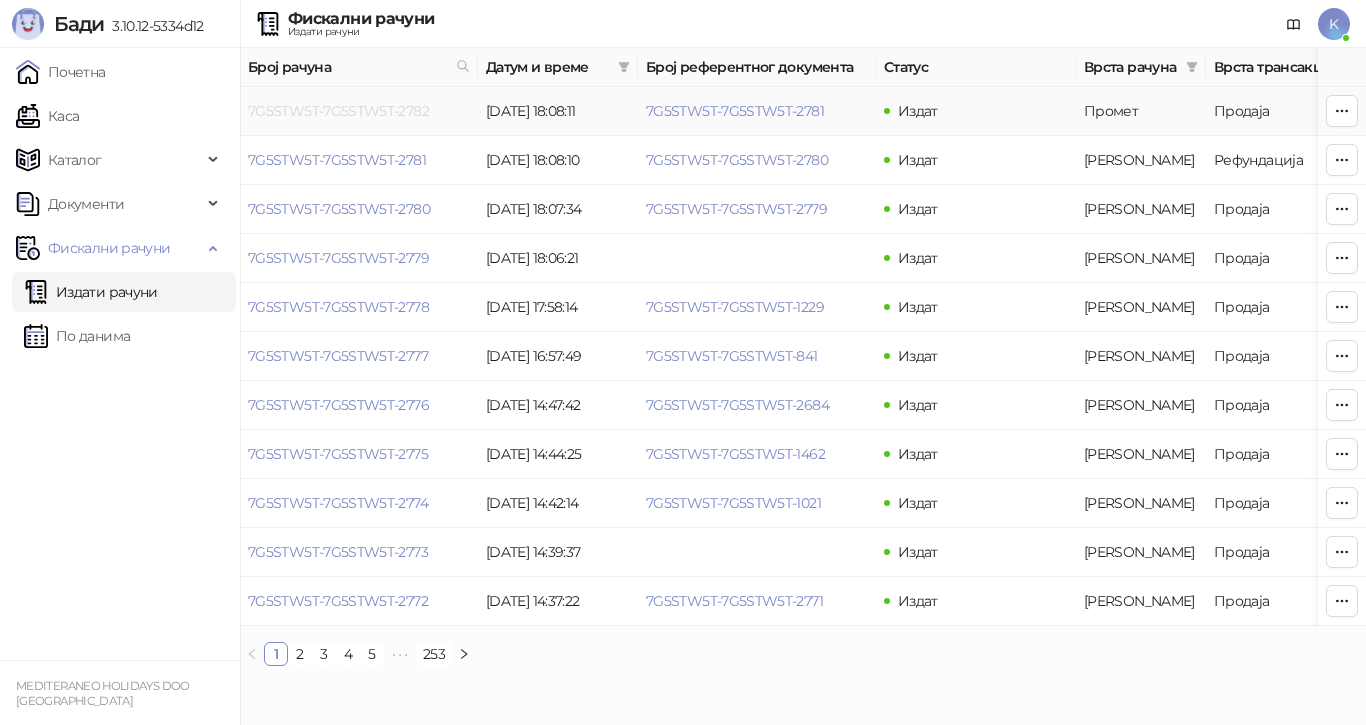 click on "7G5STW5T-7G5STW5T-2782" at bounding box center [338, 111] 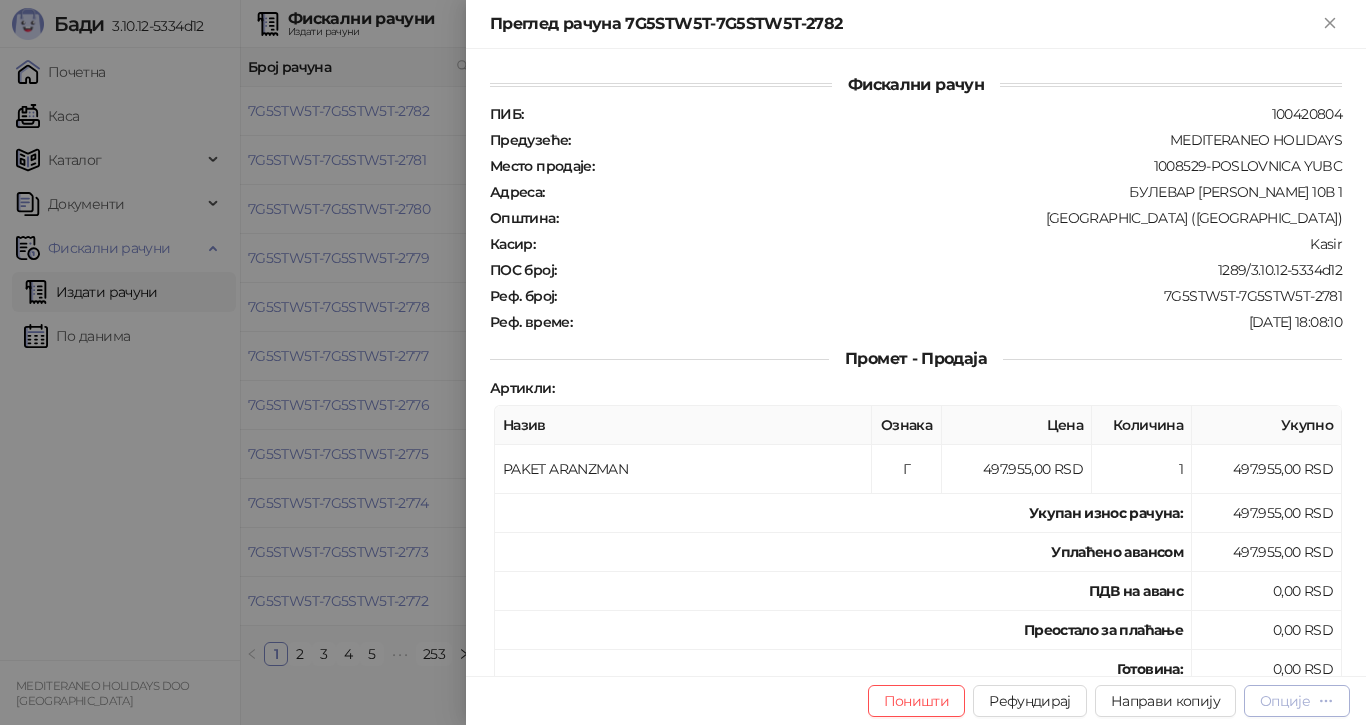 click on "Опције" at bounding box center (1285, 701) 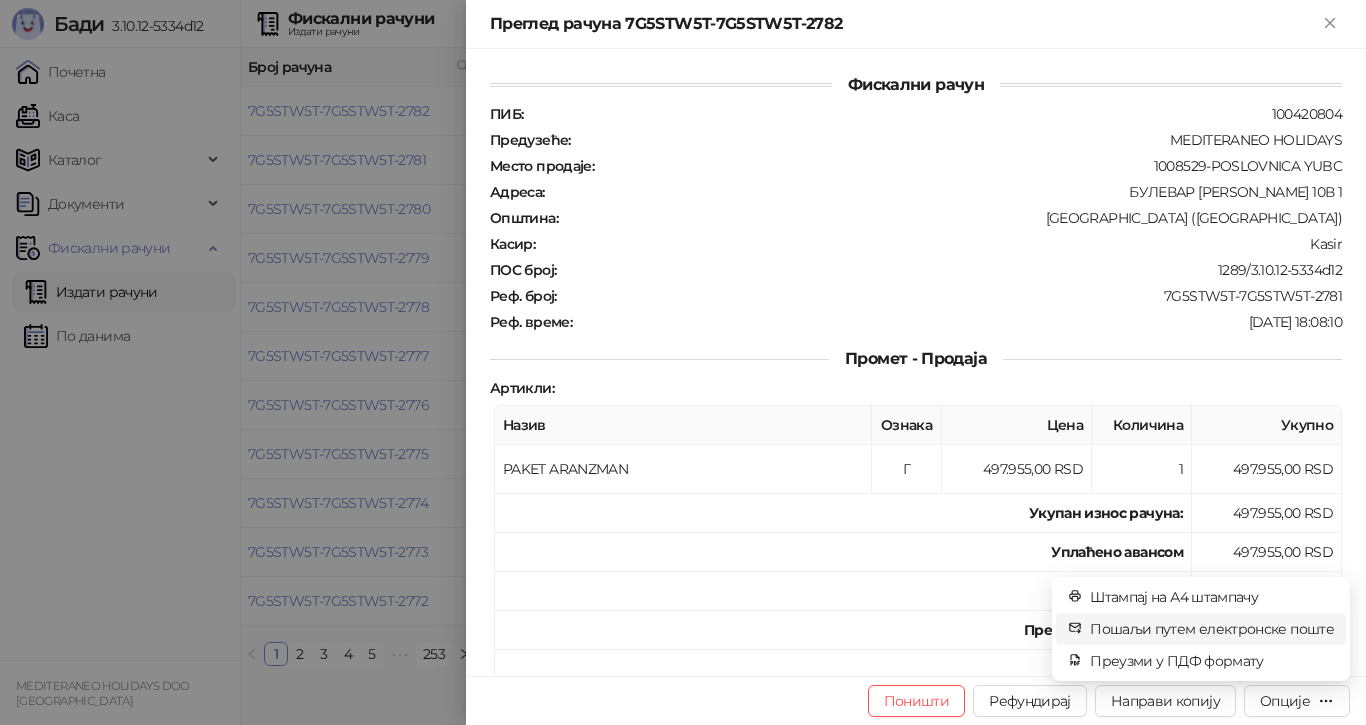 click on "Пошаљи путем електронске поште" at bounding box center (1212, 629) 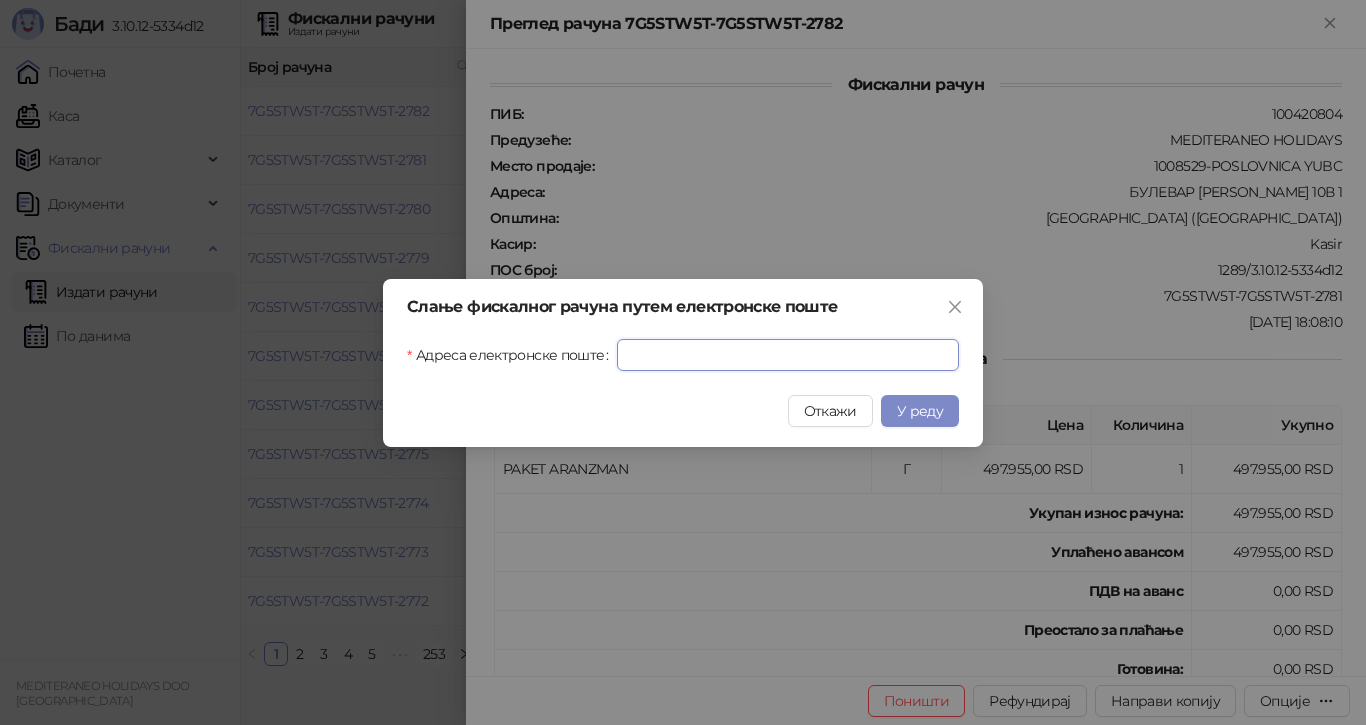 click on "Адреса електронске поште" at bounding box center (788, 355) 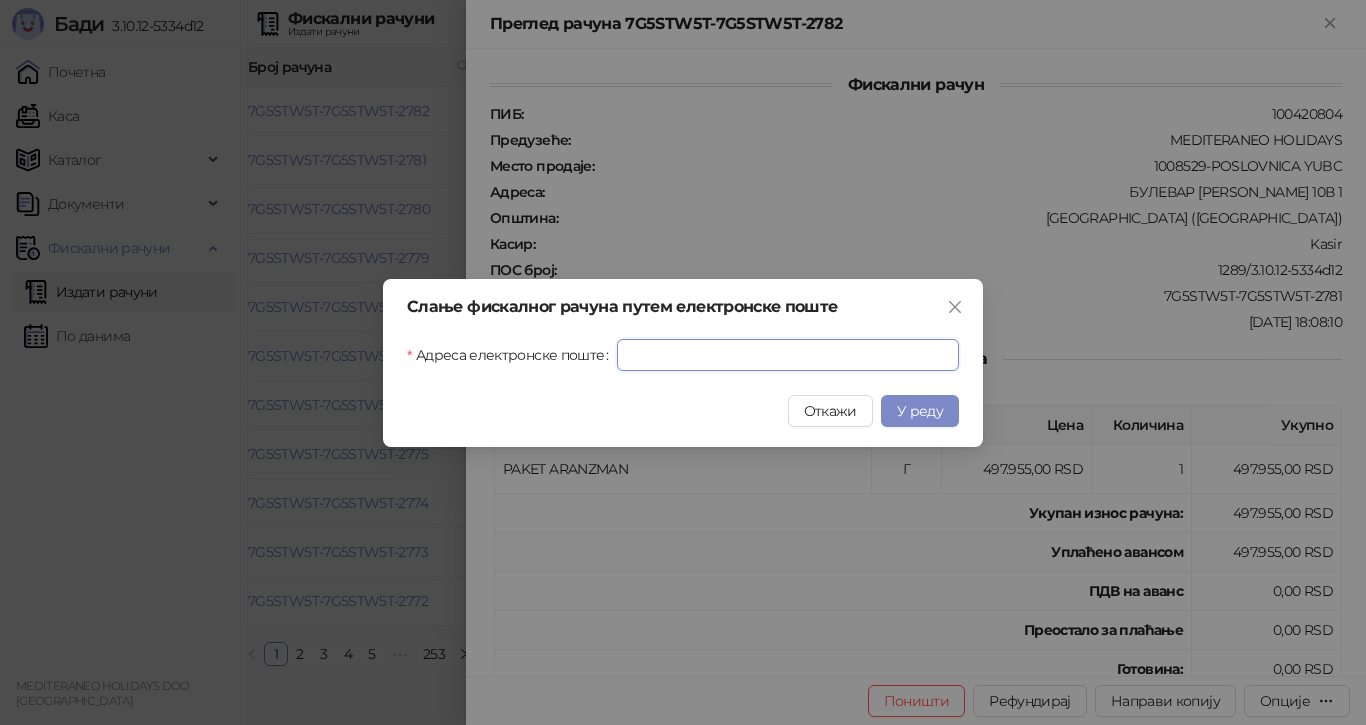 paste on "**********" 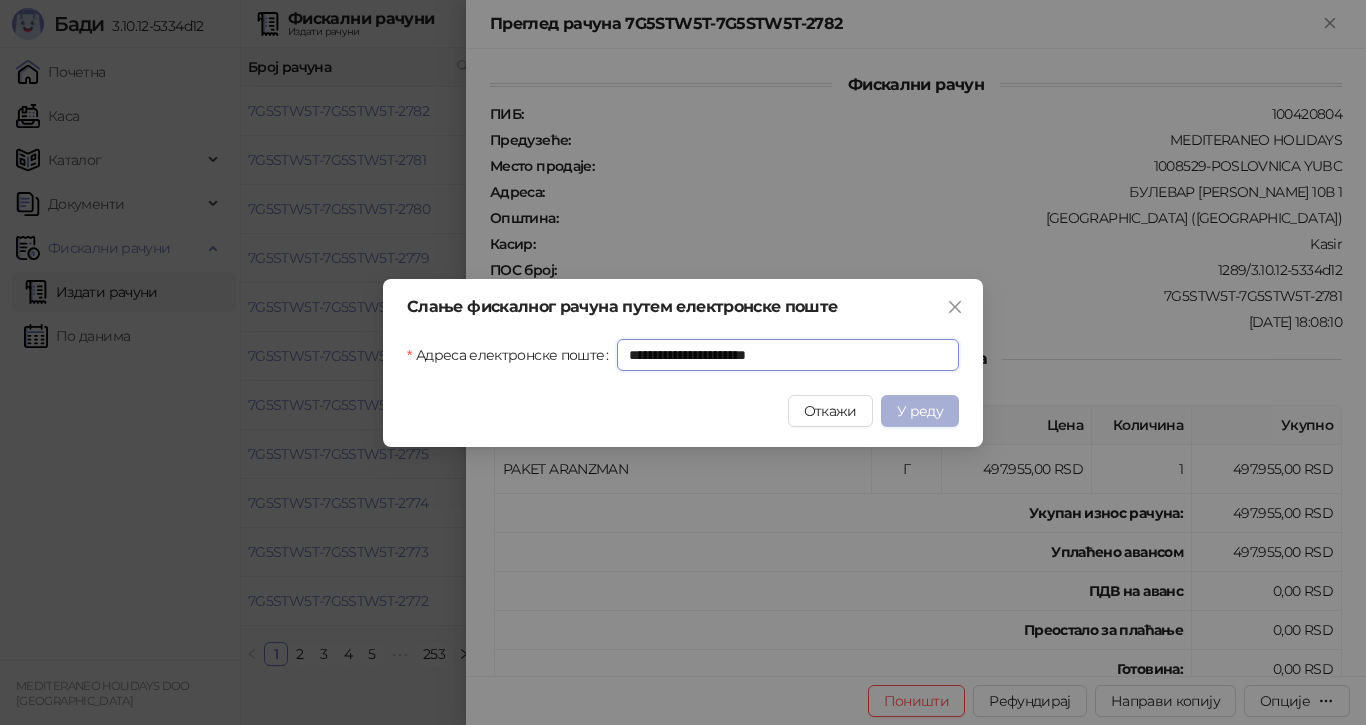 type on "**********" 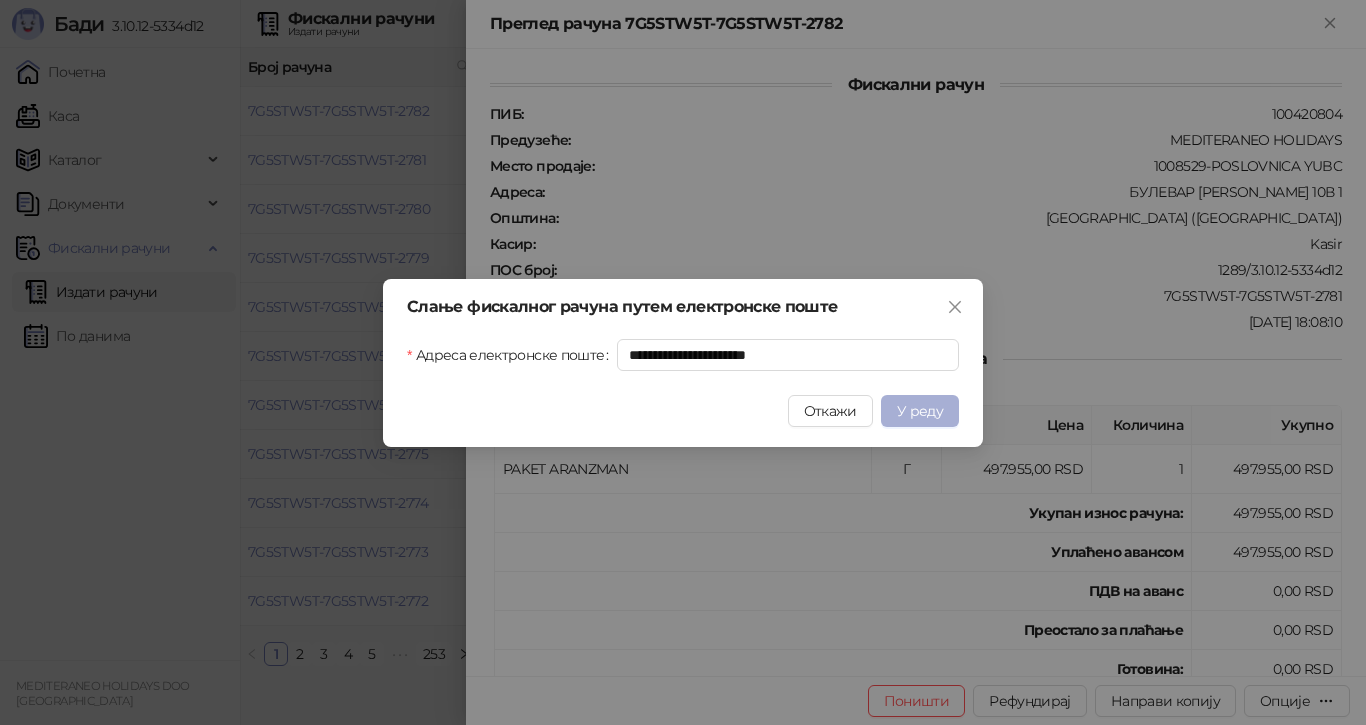 click on "У реду" at bounding box center (920, 411) 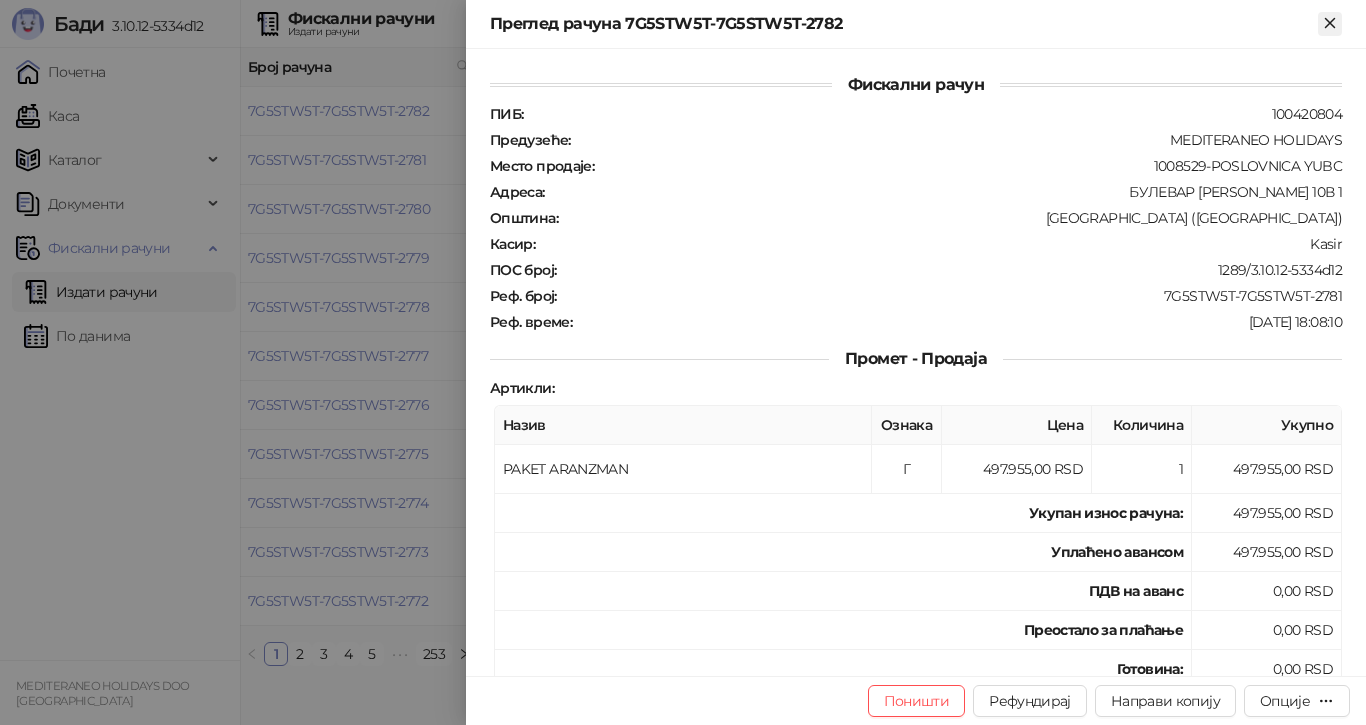 click 